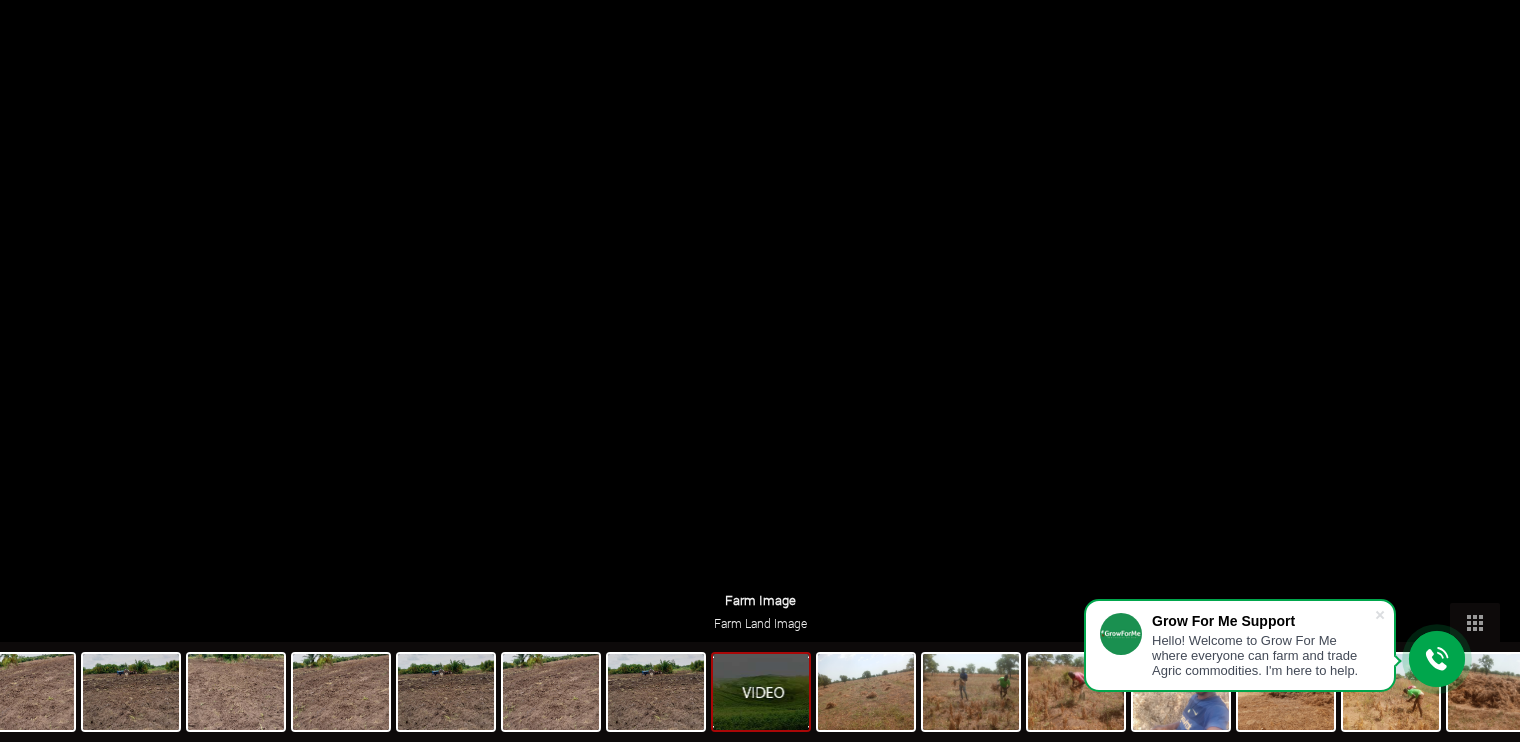 scroll, scrollTop: 0, scrollLeft: 0, axis: both 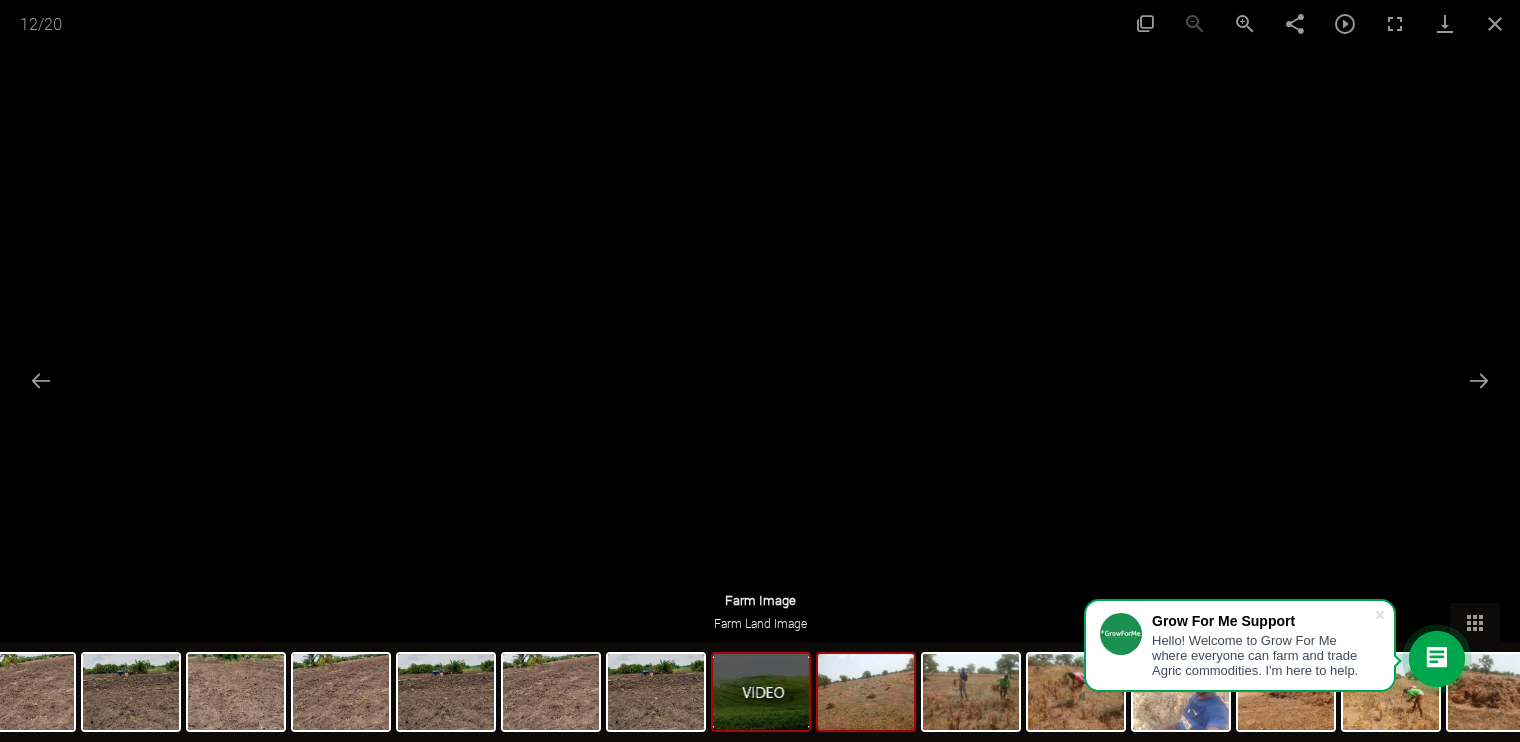 click at bounding box center (866, 692) 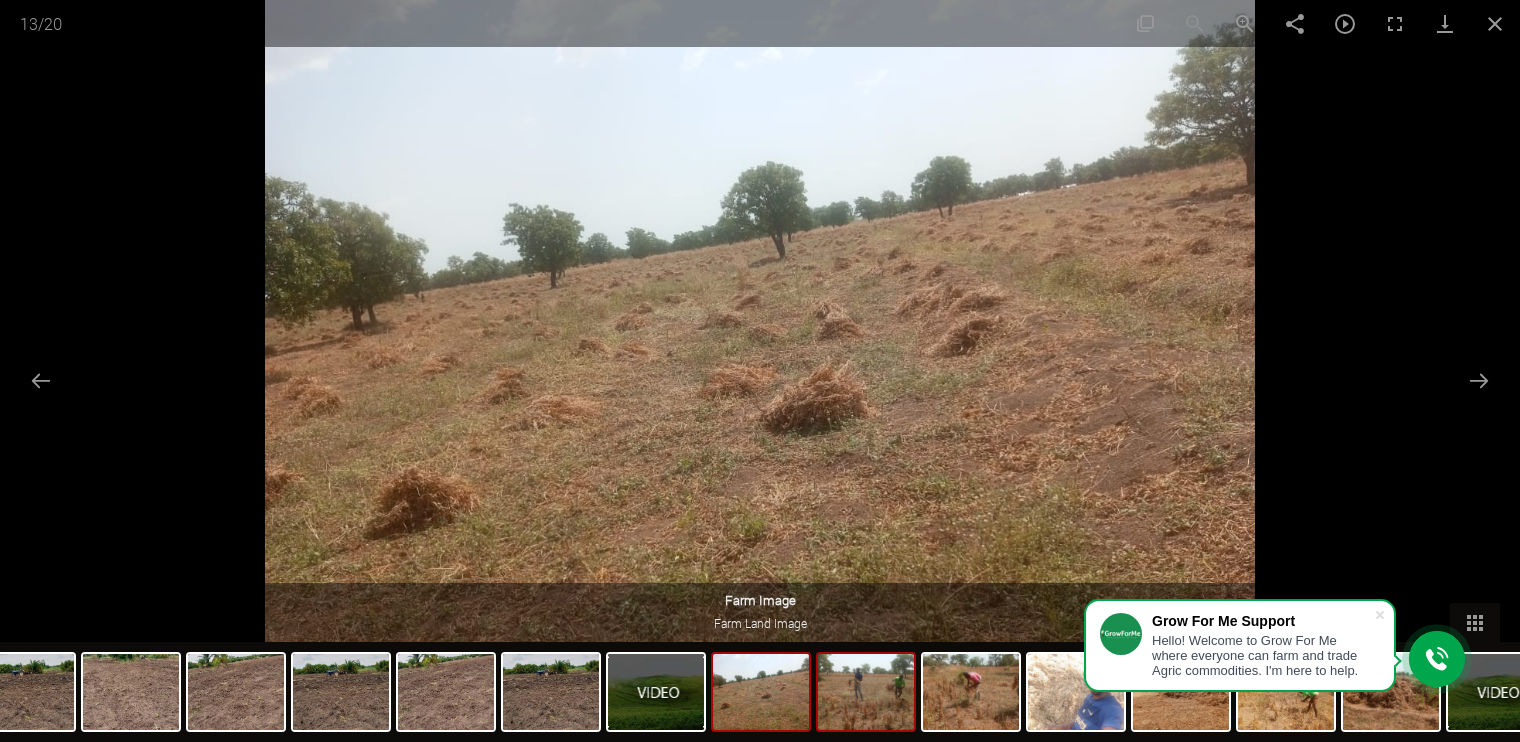 click at bounding box center (866, 692) 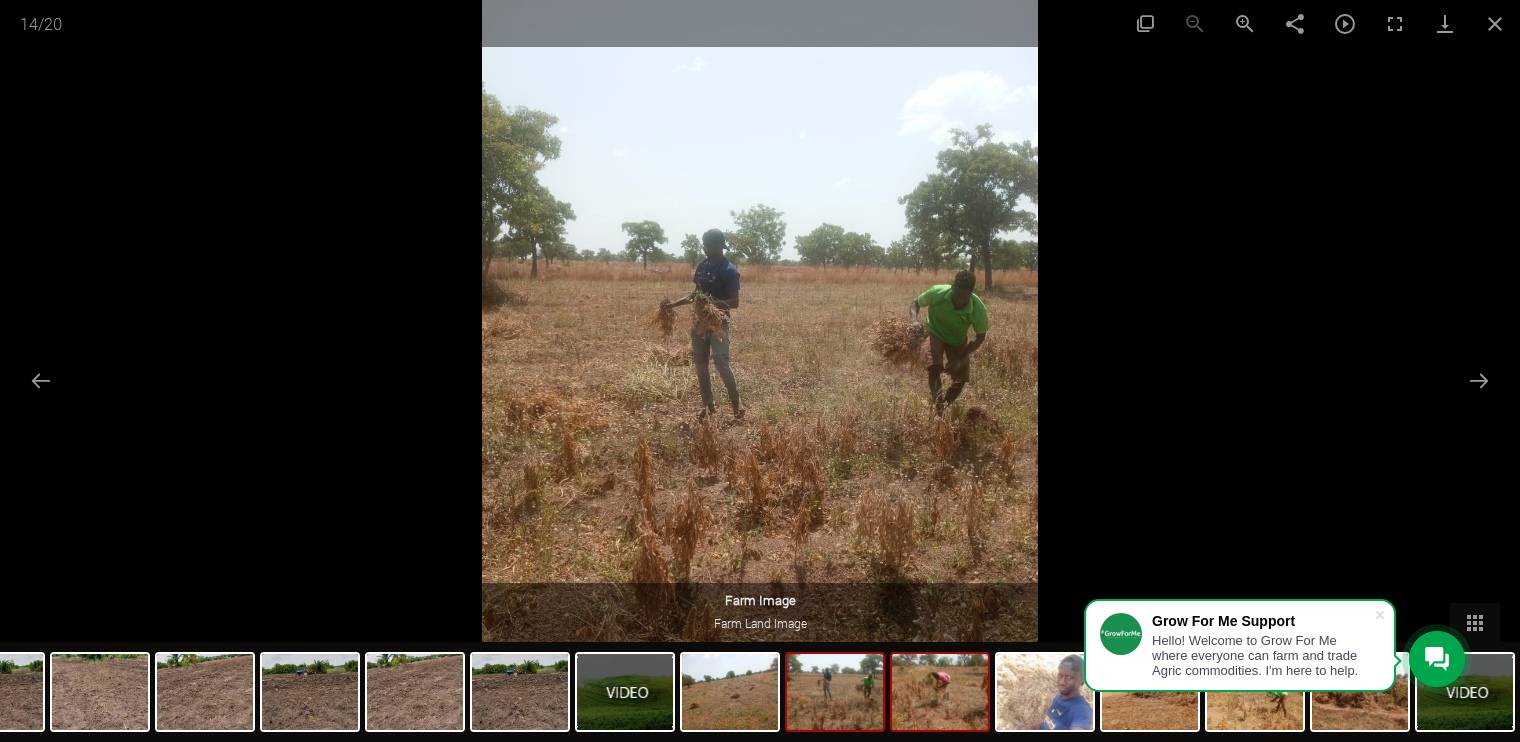 click at bounding box center (940, 692) 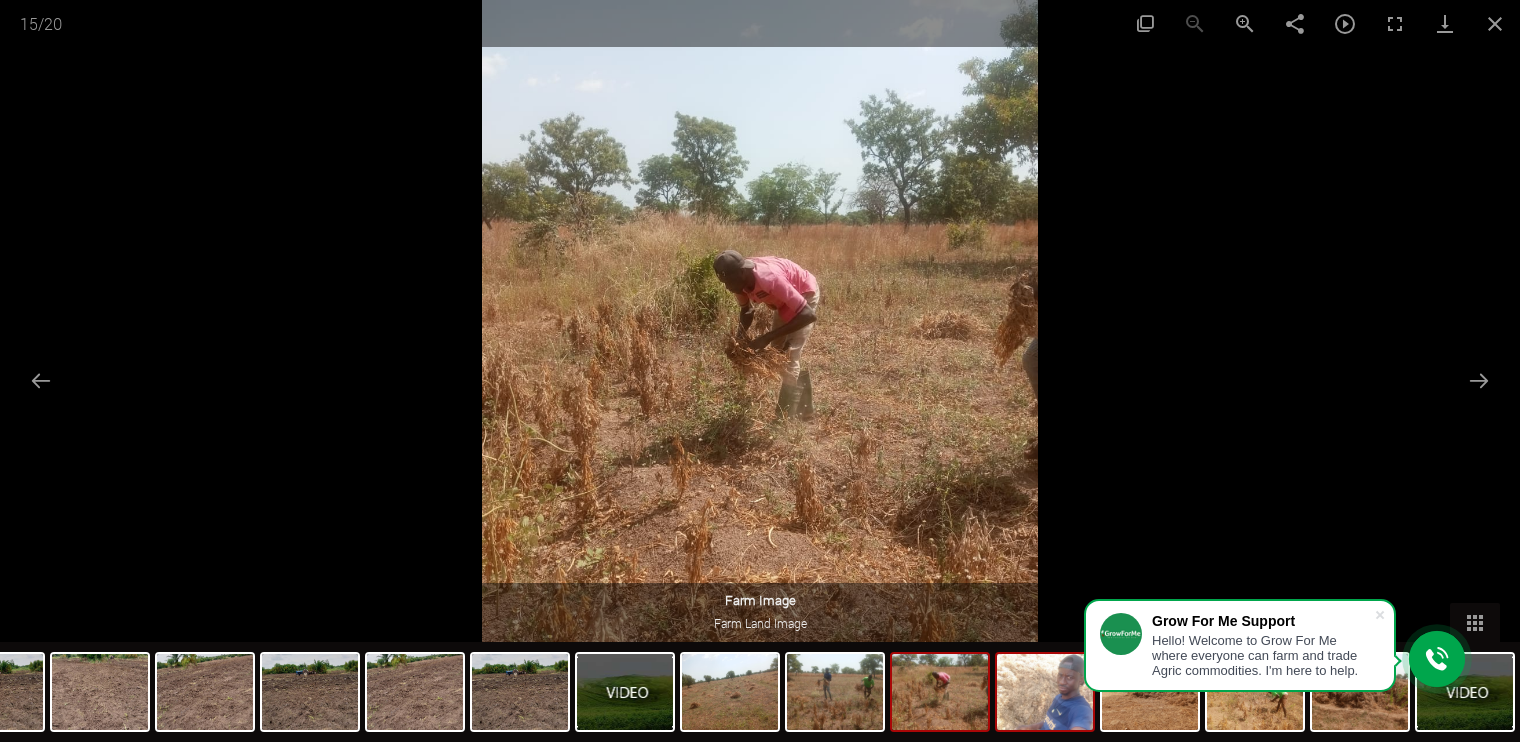 click at bounding box center [1045, 692] 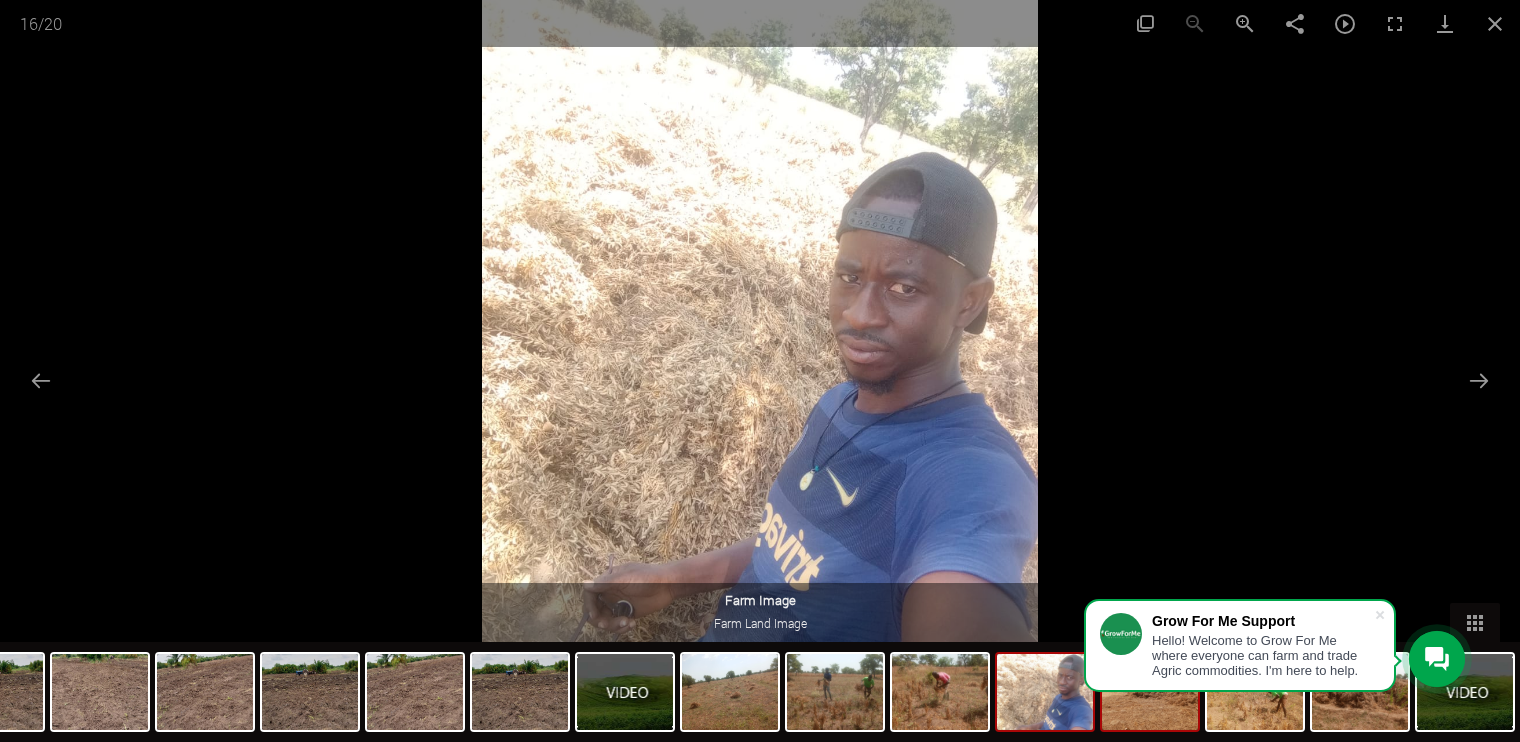 click at bounding box center (1150, 692) 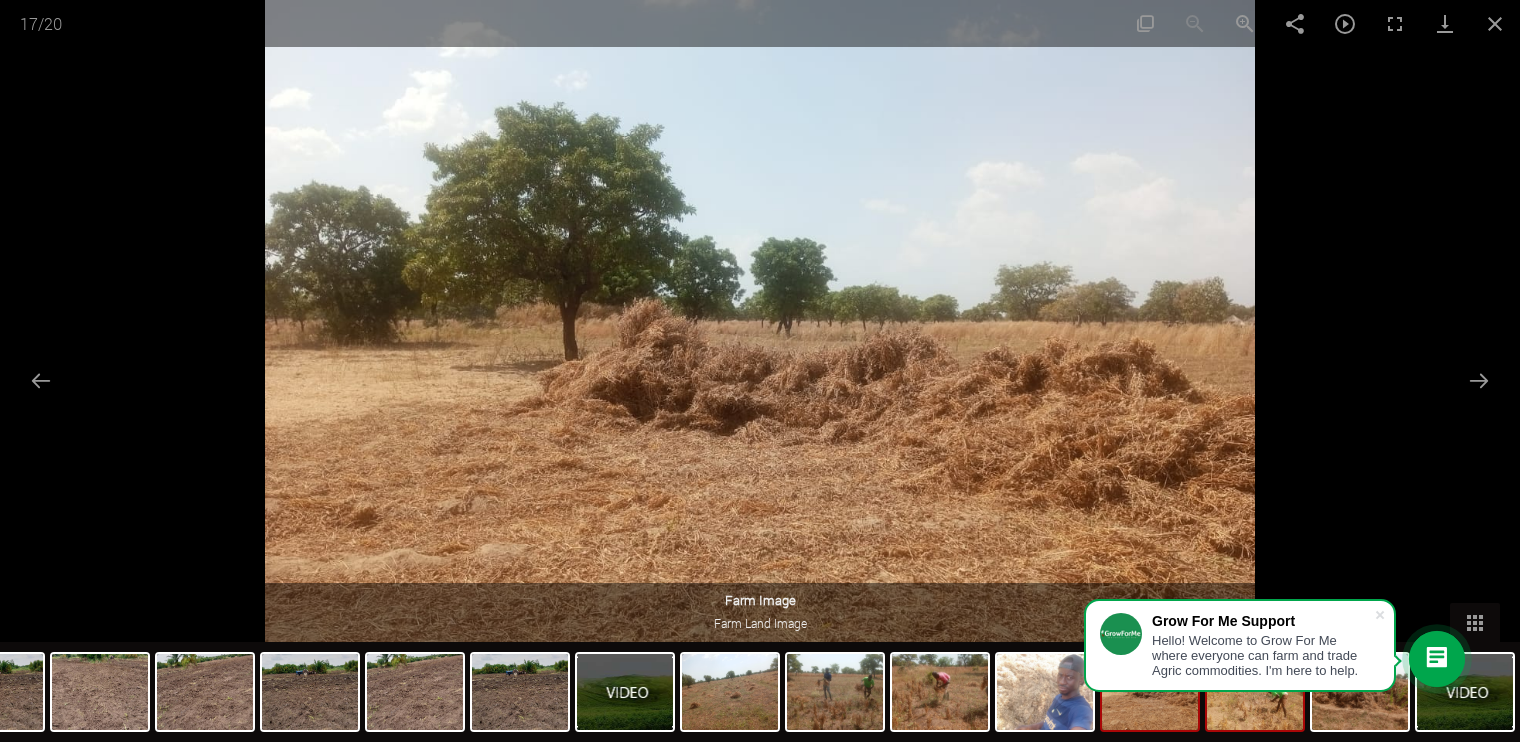 click at bounding box center [1255, 692] 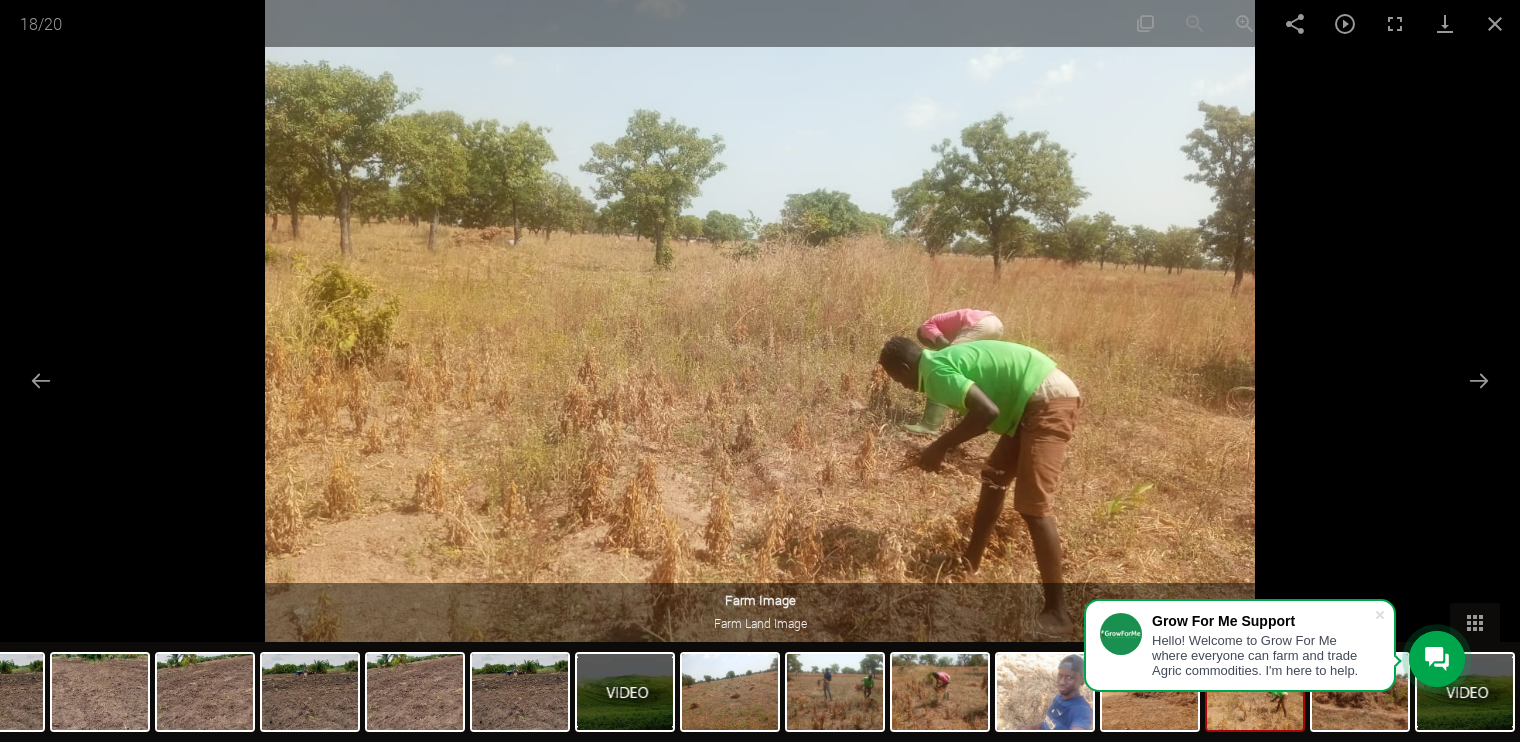 click at bounding box center [1255, 692] 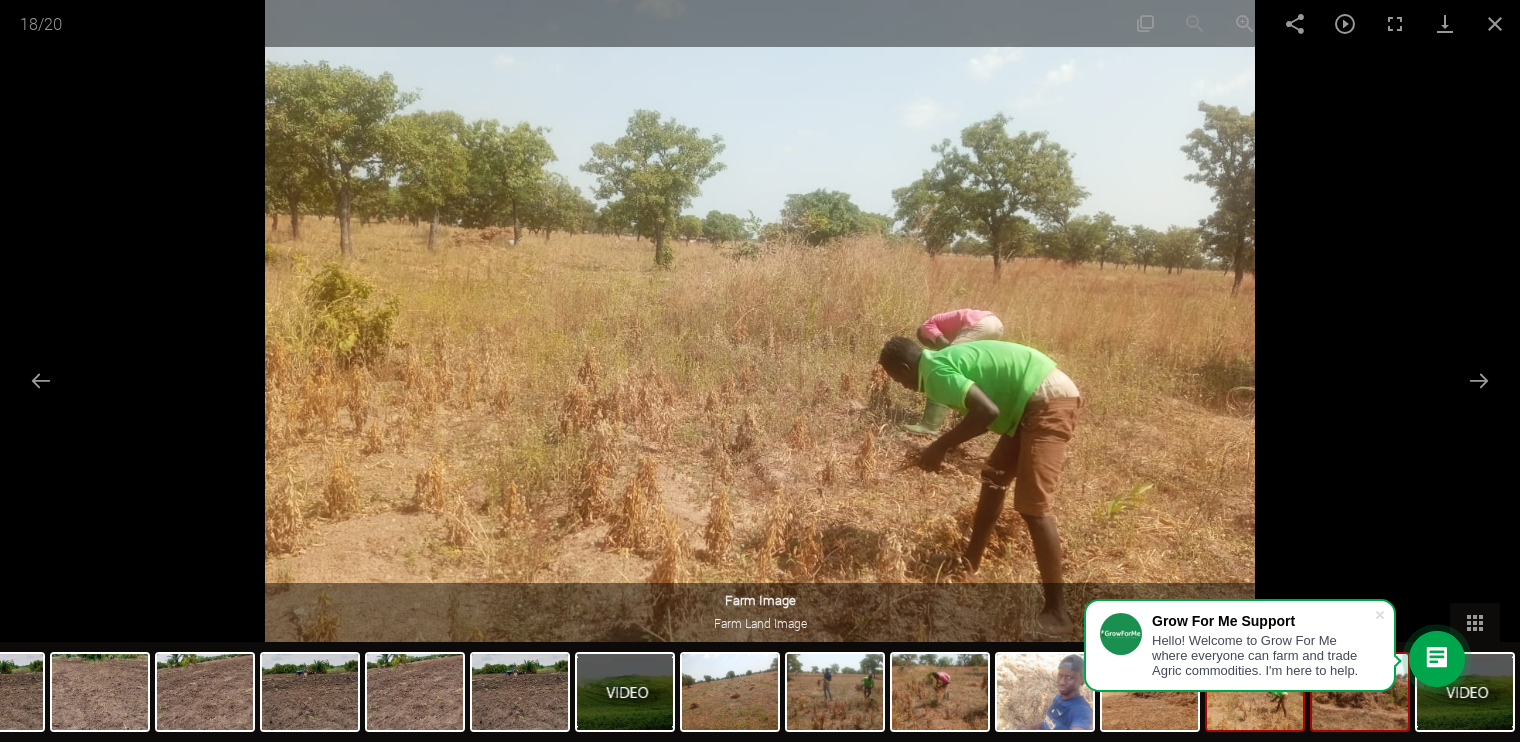click at bounding box center (1360, 692) 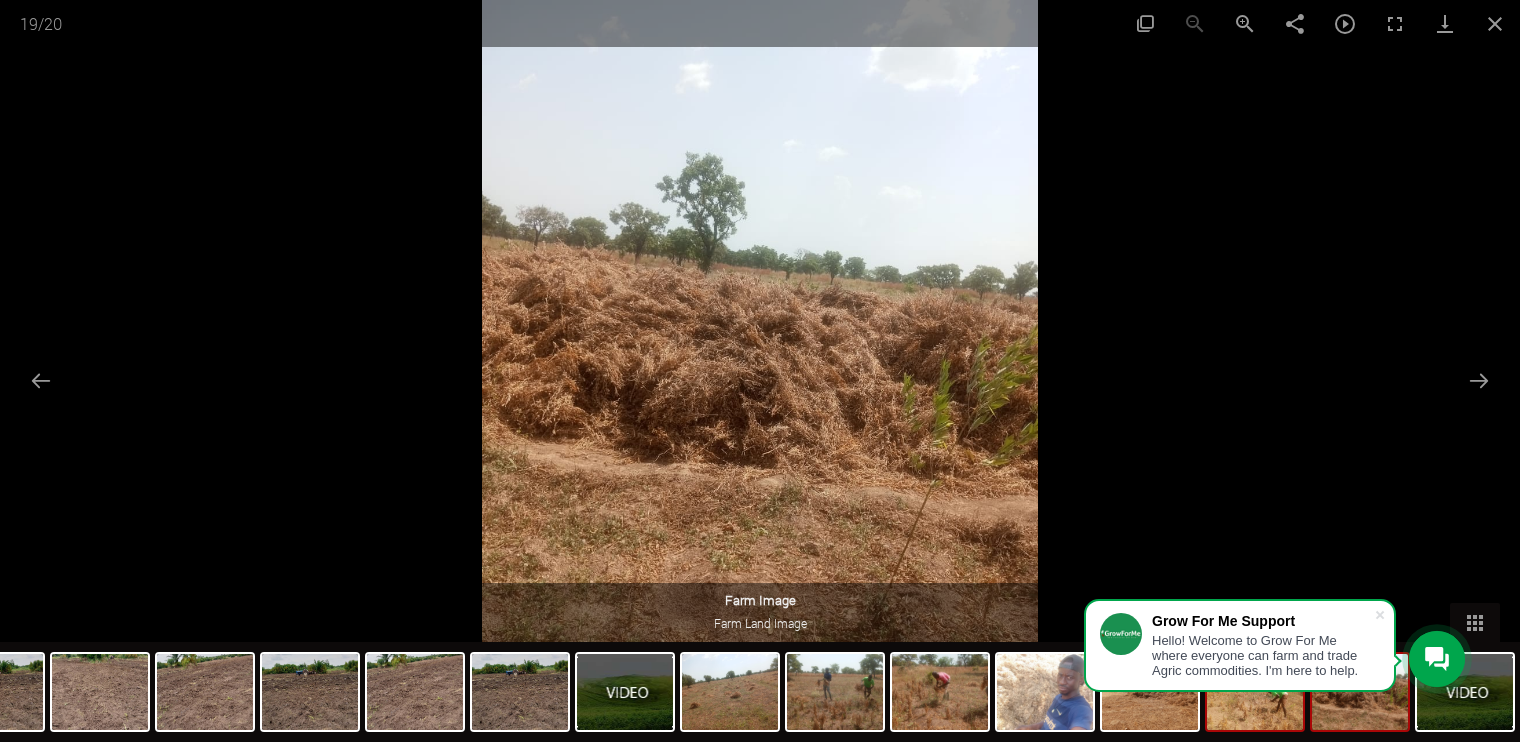 click at bounding box center [1255, 692] 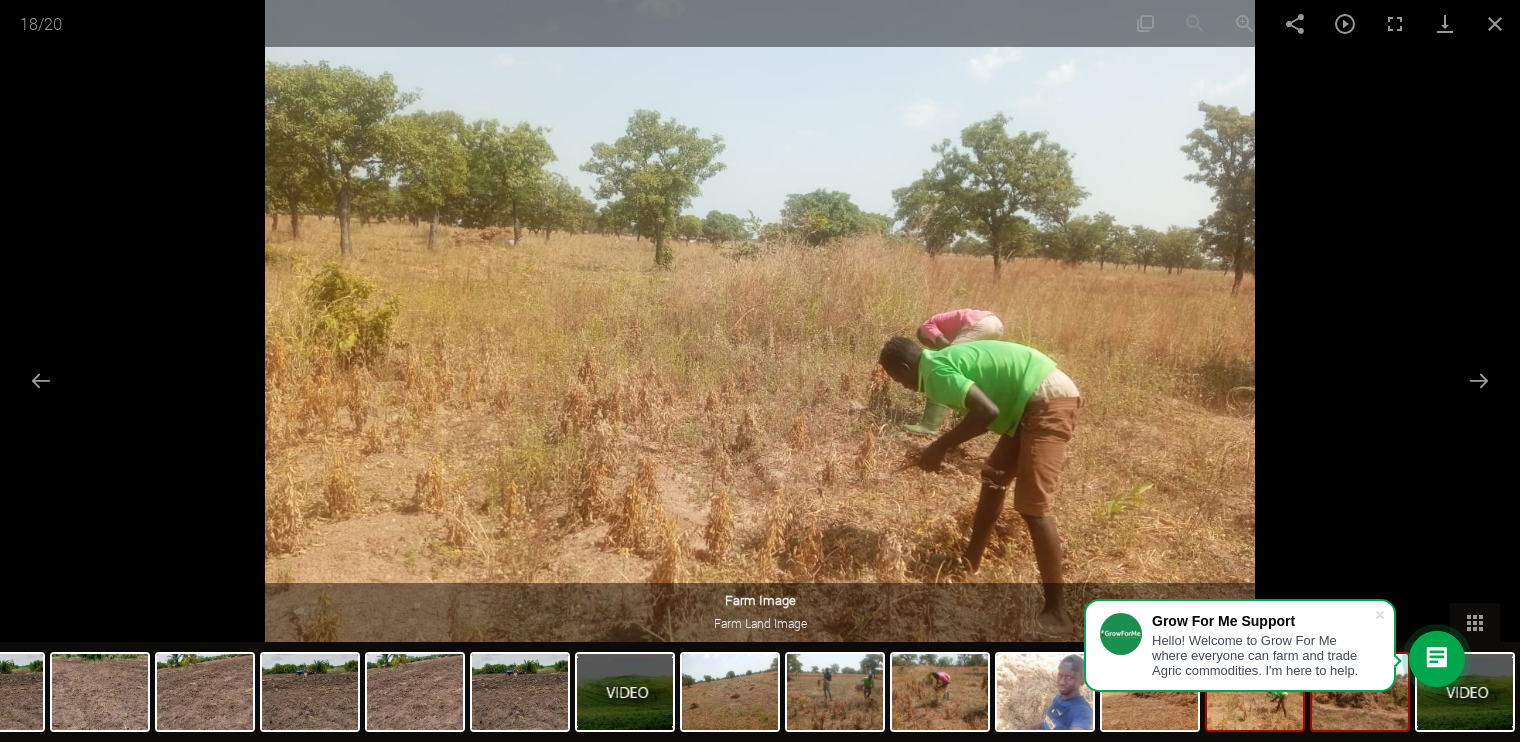 click at bounding box center [1360, 692] 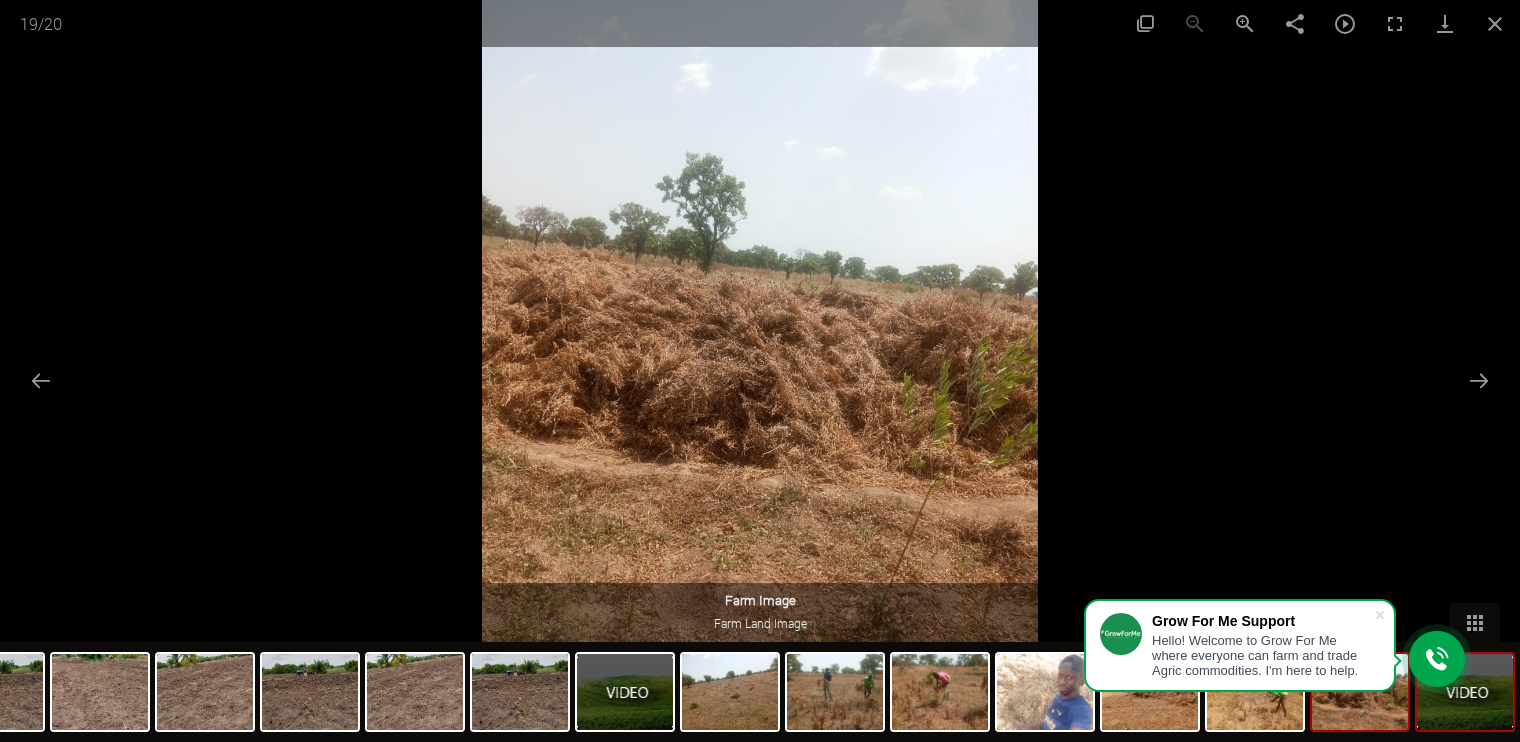 click at bounding box center [1465, 692] 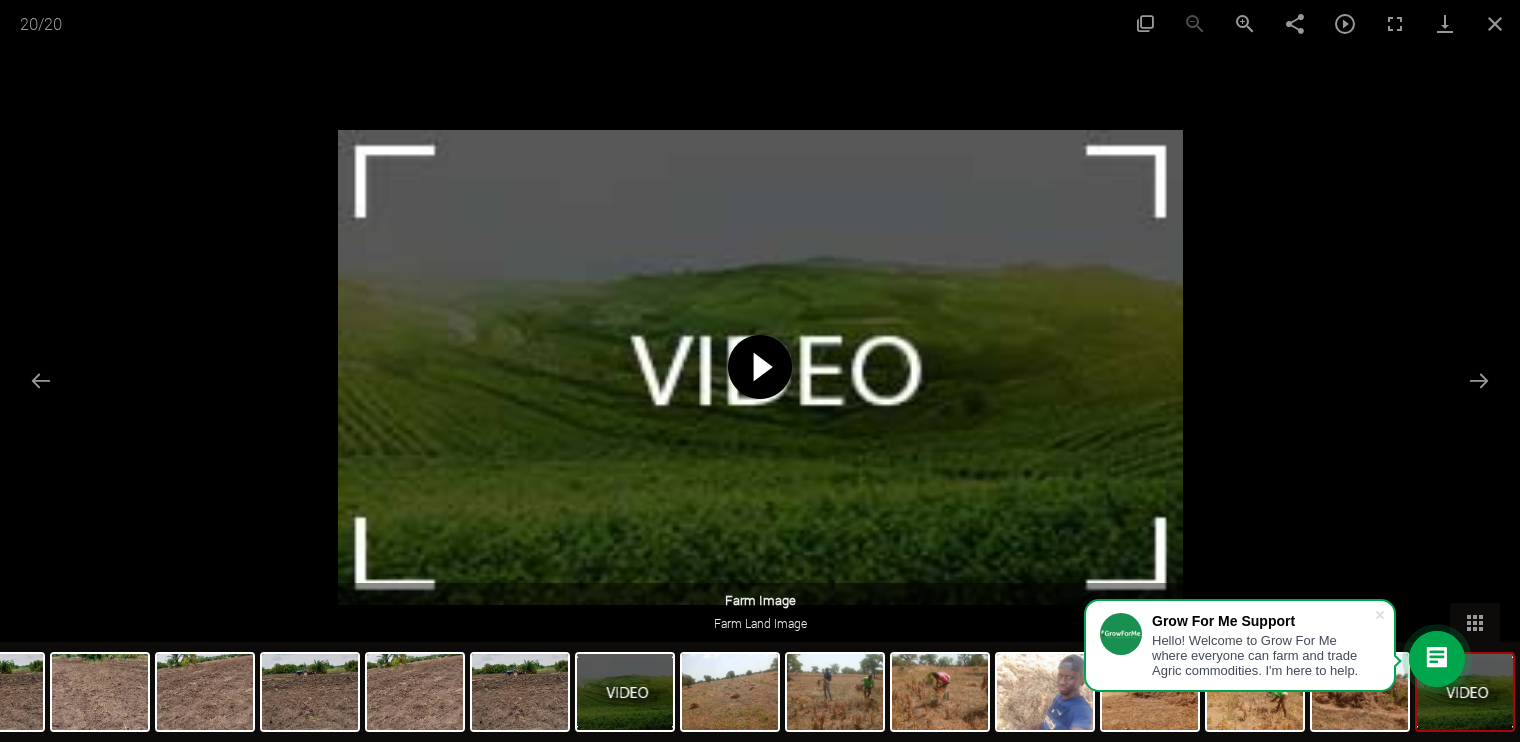 click at bounding box center [760, 367] 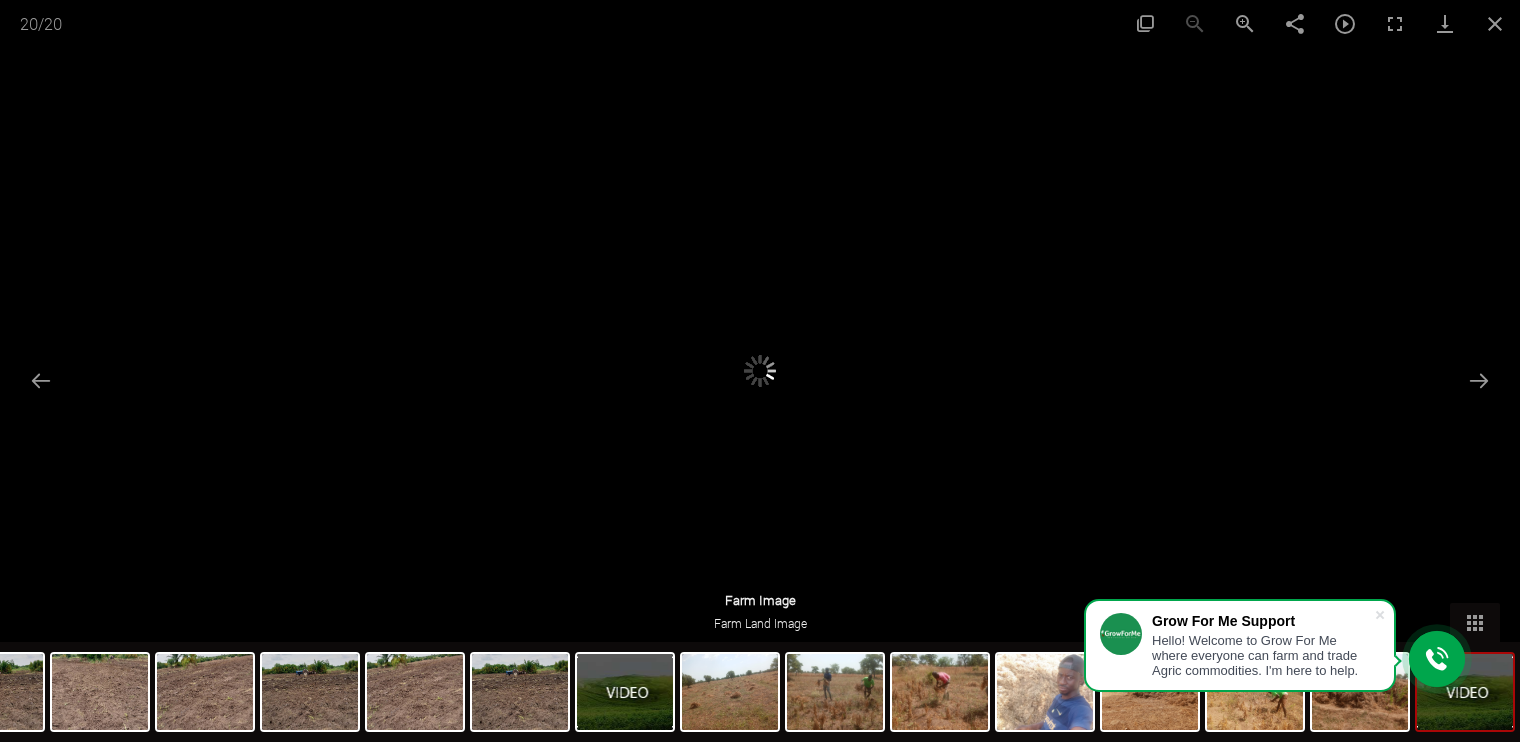 scroll, scrollTop: 103, scrollLeft: 0, axis: vertical 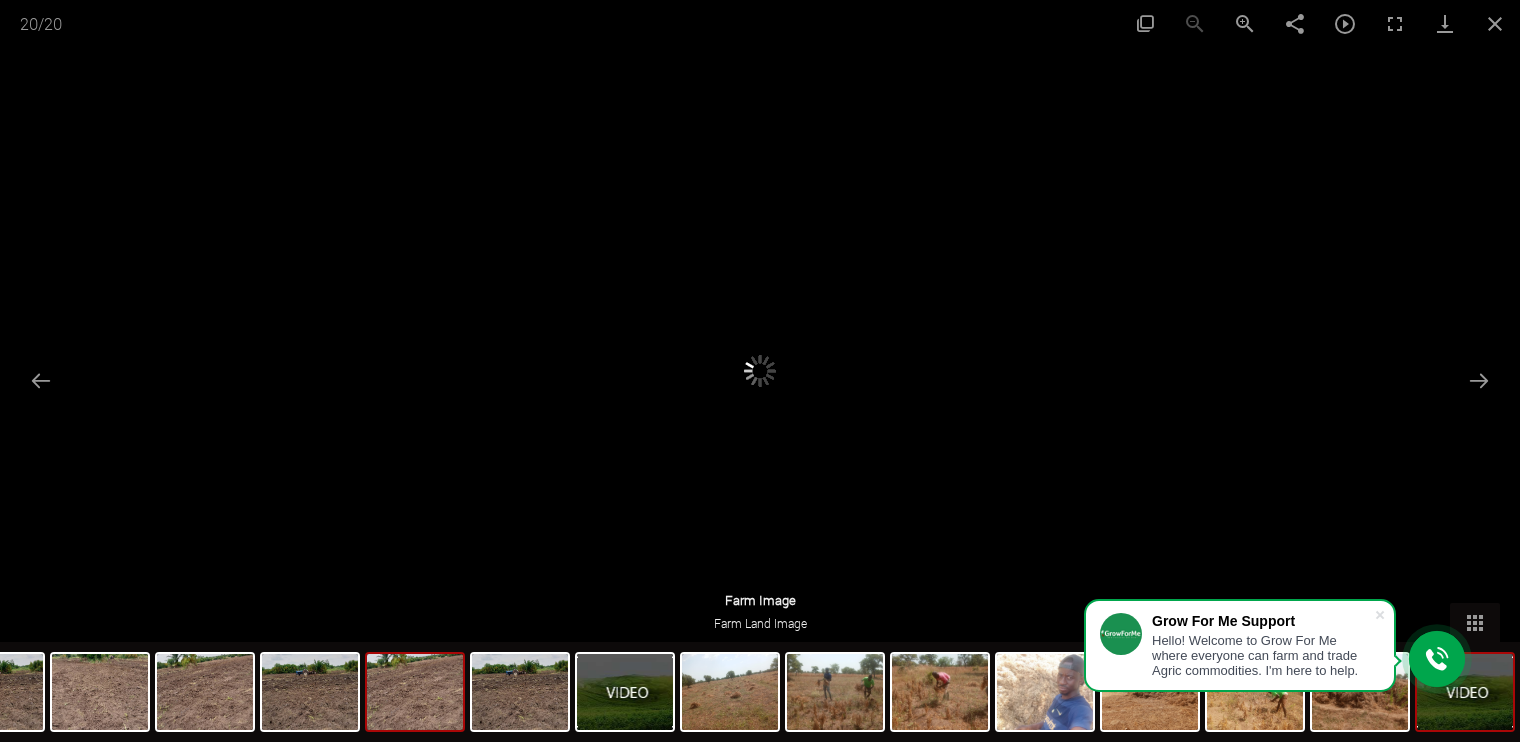 click at bounding box center [415, 692] 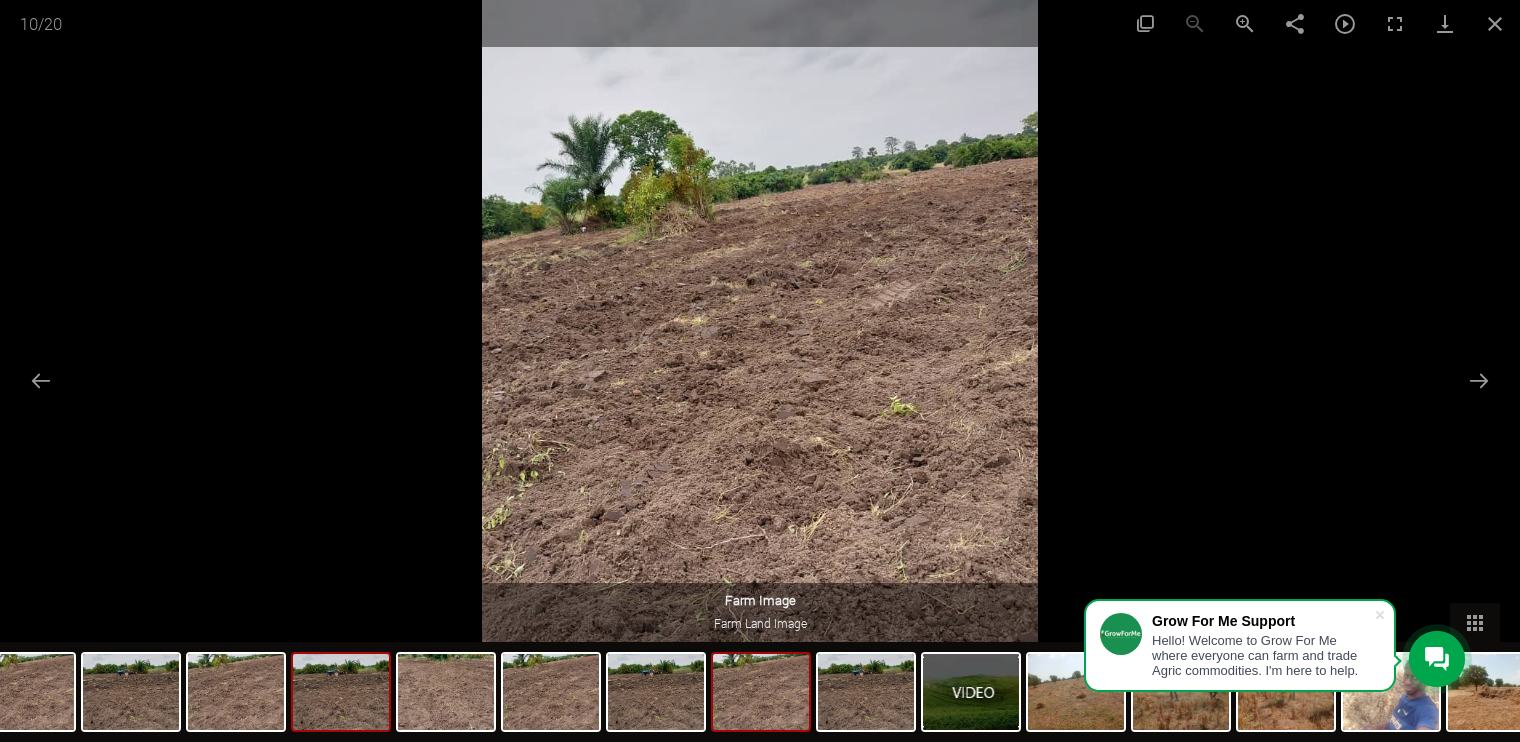 click at bounding box center (341, 692) 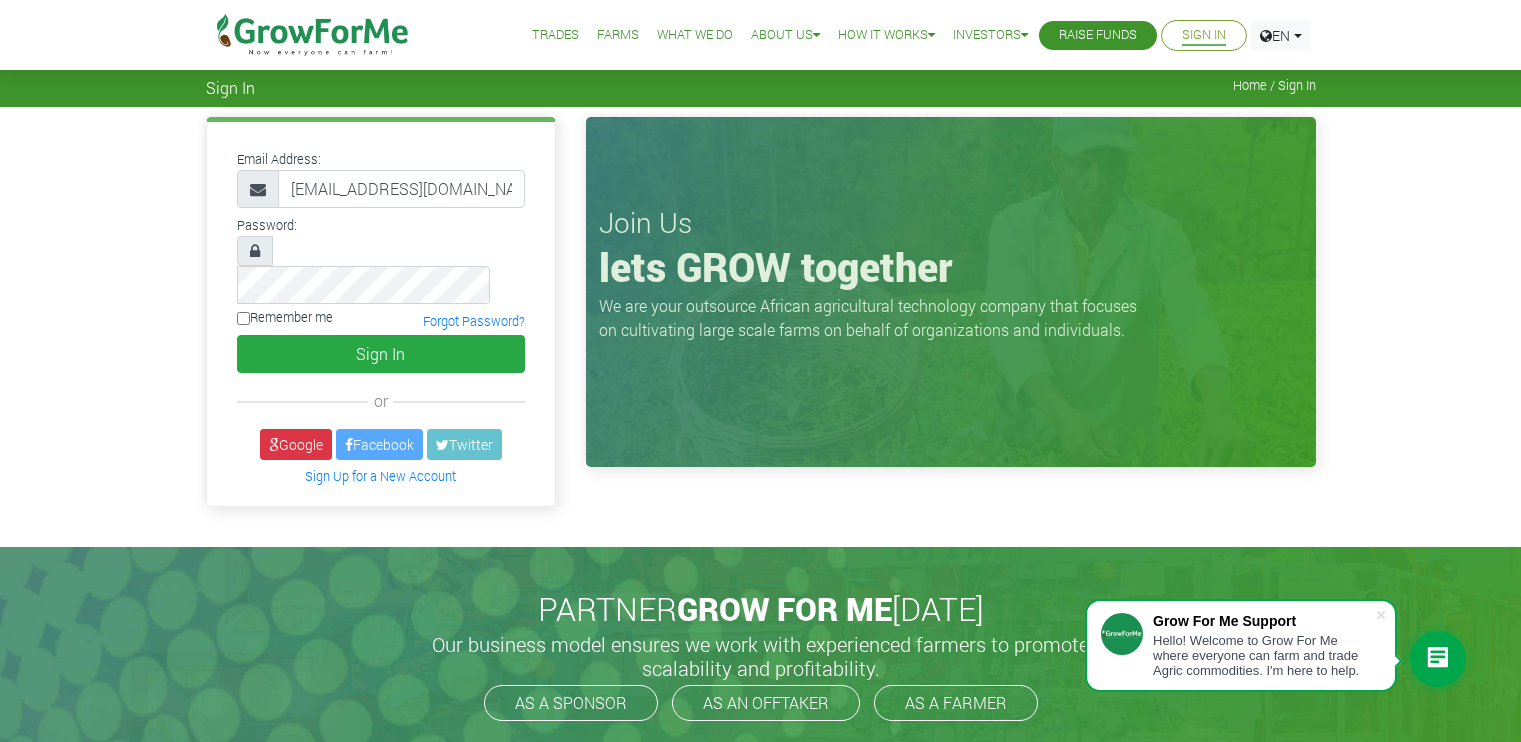 scroll, scrollTop: 0, scrollLeft: 0, axis: both 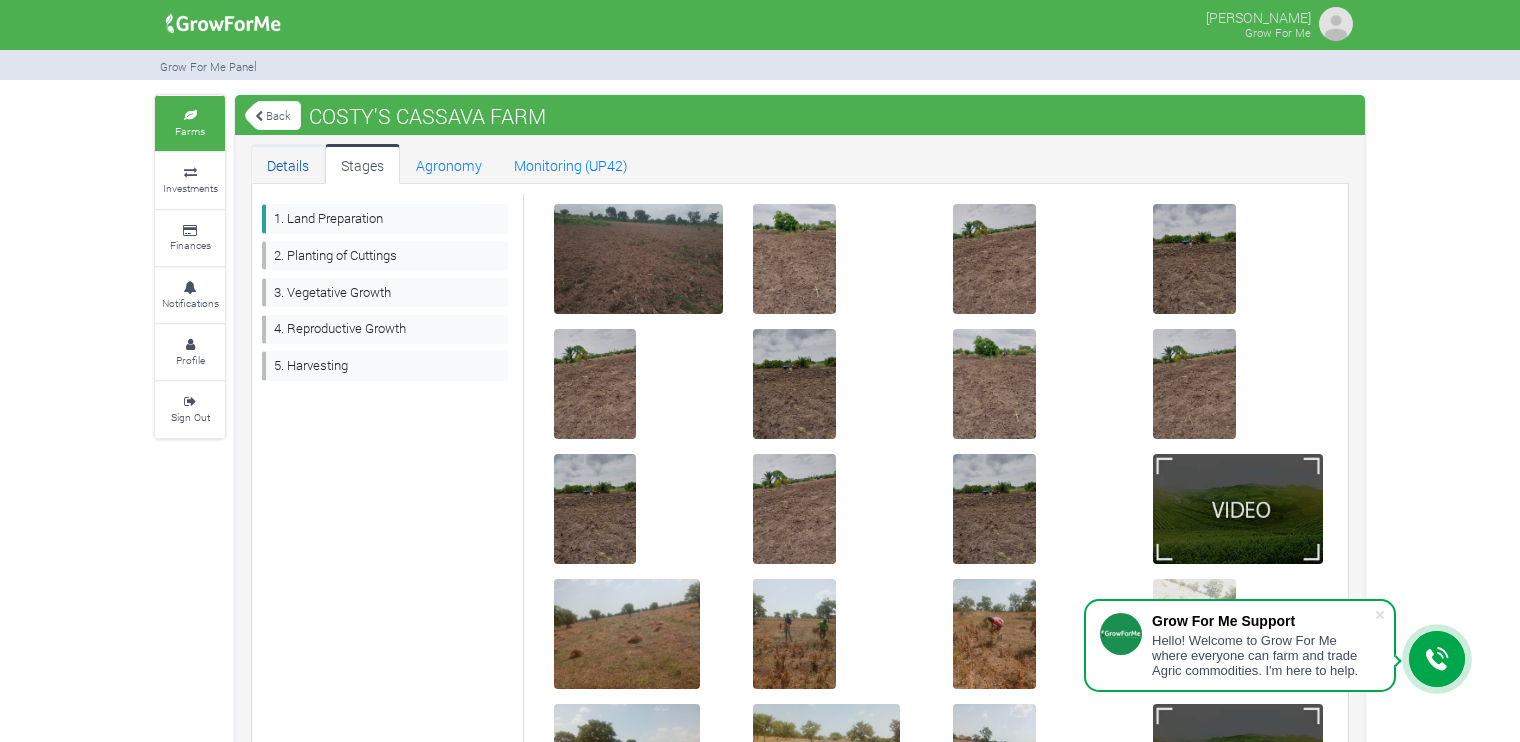 click on "Details" at bounding box center (288, 164) 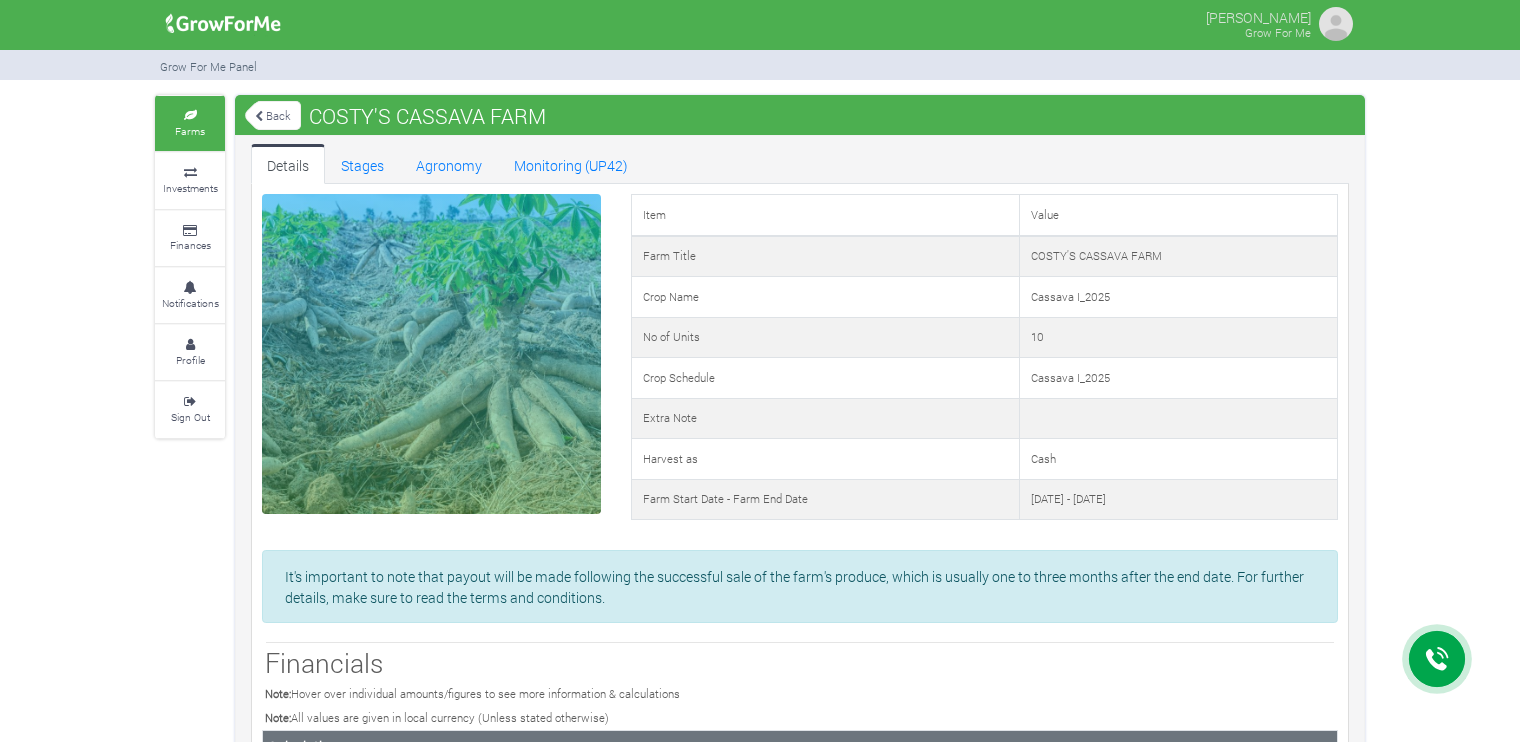 scroll, scrollTop: 0, scrollLeft: 0, axis: both 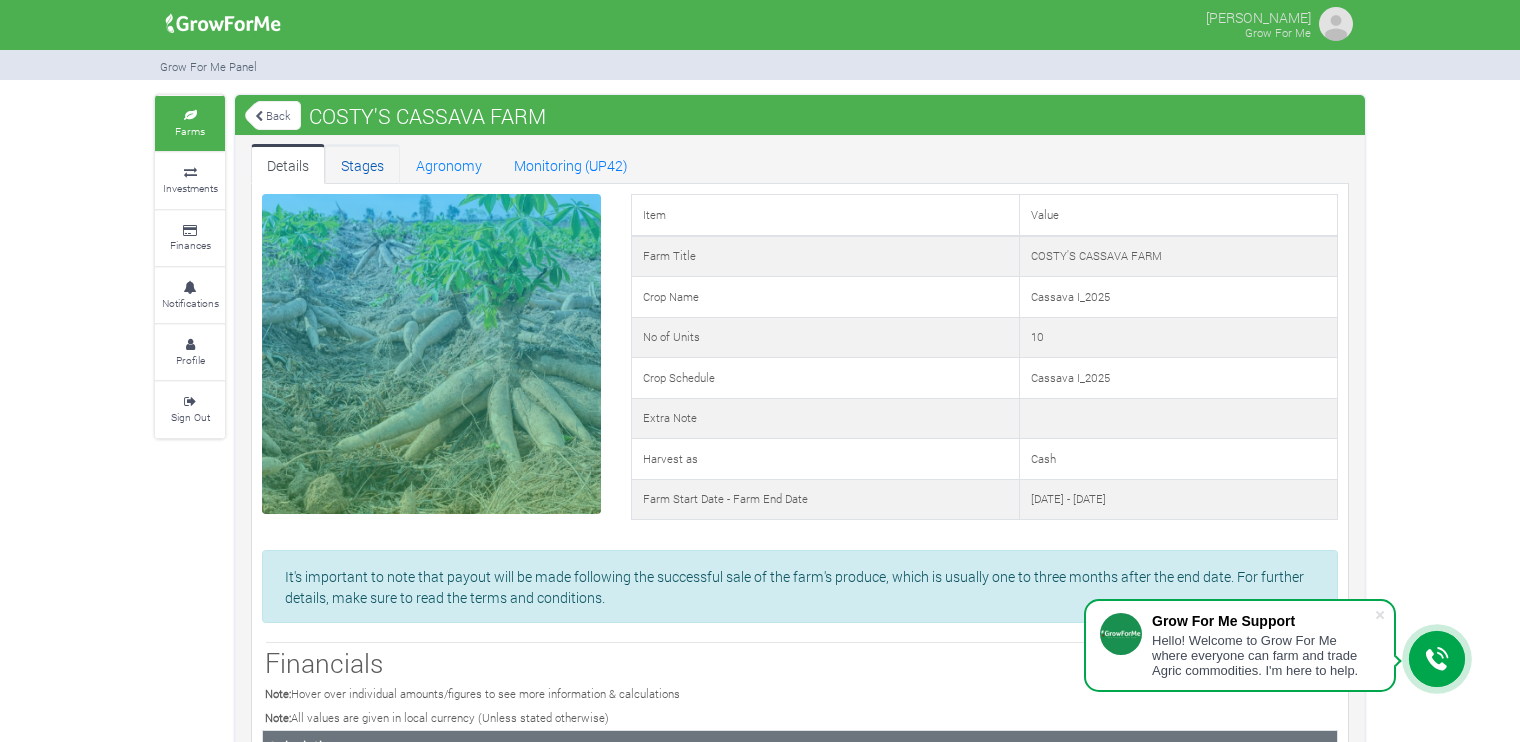 click on "Stages" at bounding box center [362, 164] 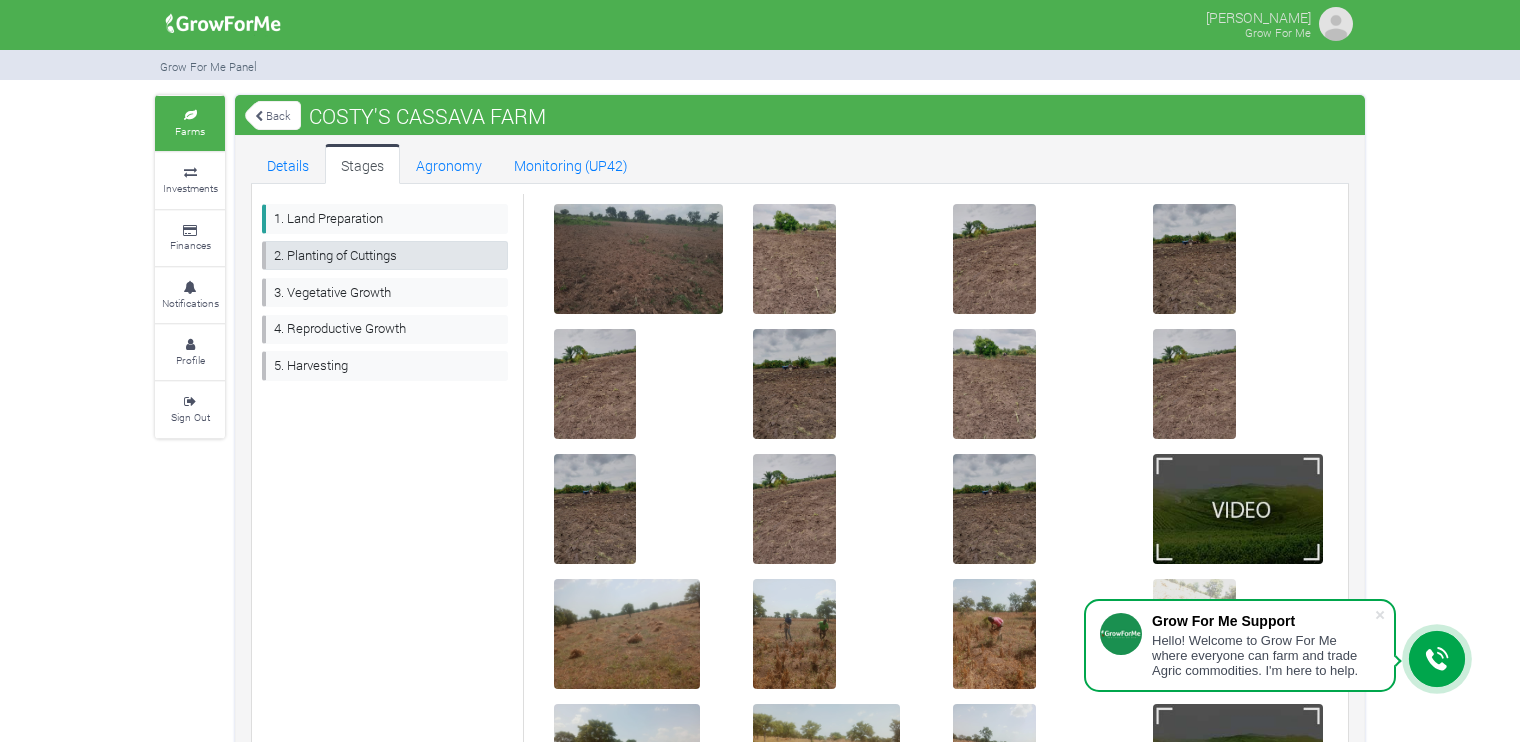scroll, scrollTop: 0, scrollLeft: 0, axis: both 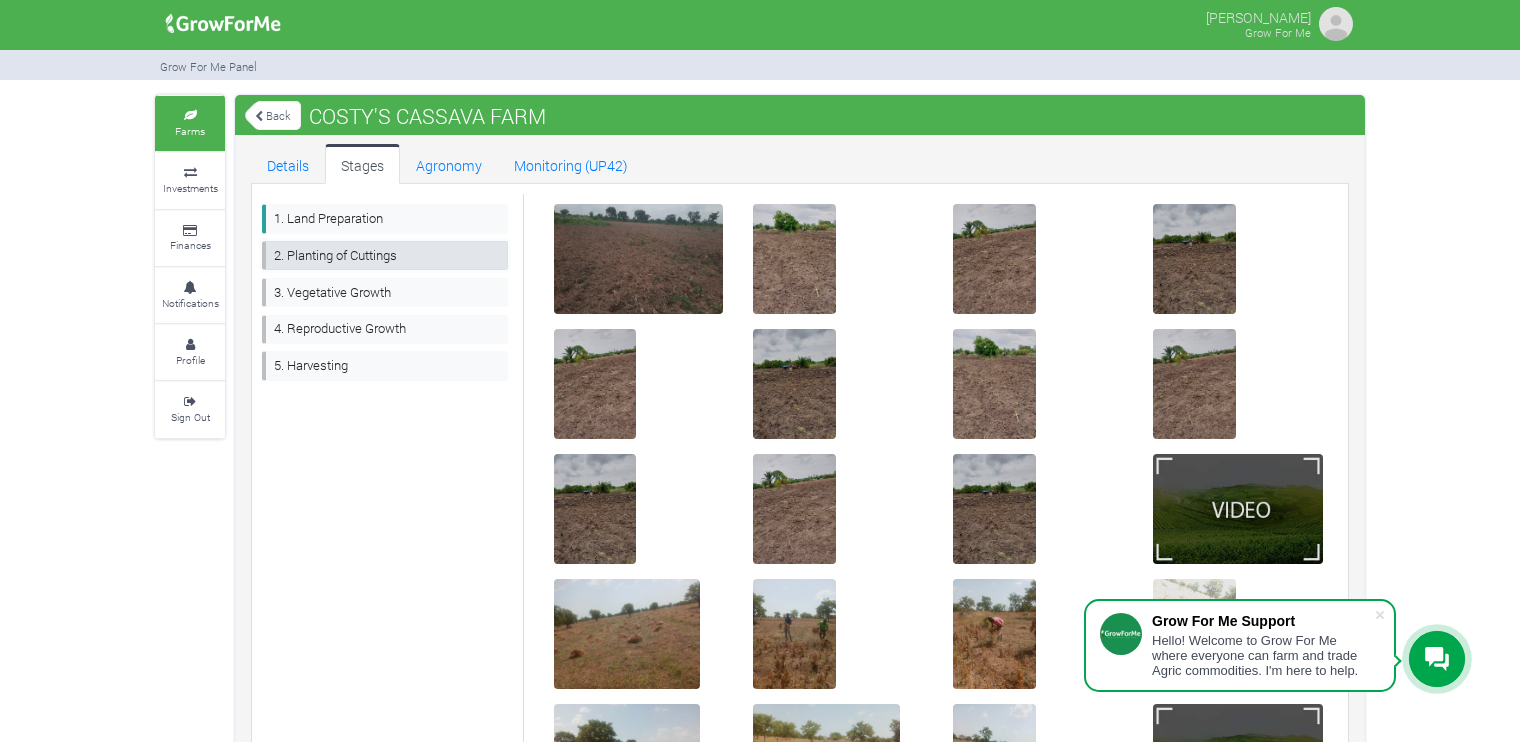 click on "2. Planting of Cuttings" at bounding box center [385, 255] 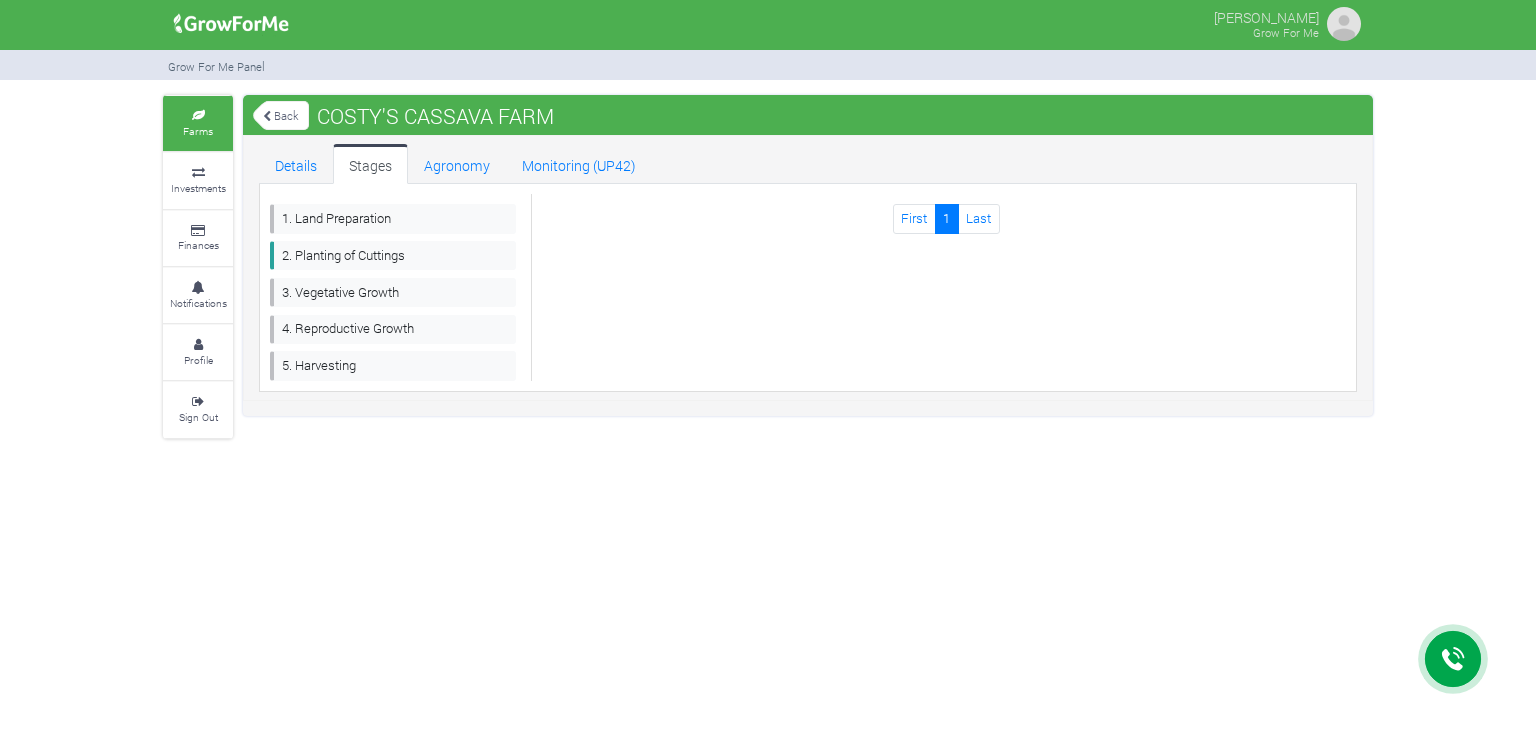 scroll, scrollTop: 0, scrollLeft: 0, axis: both 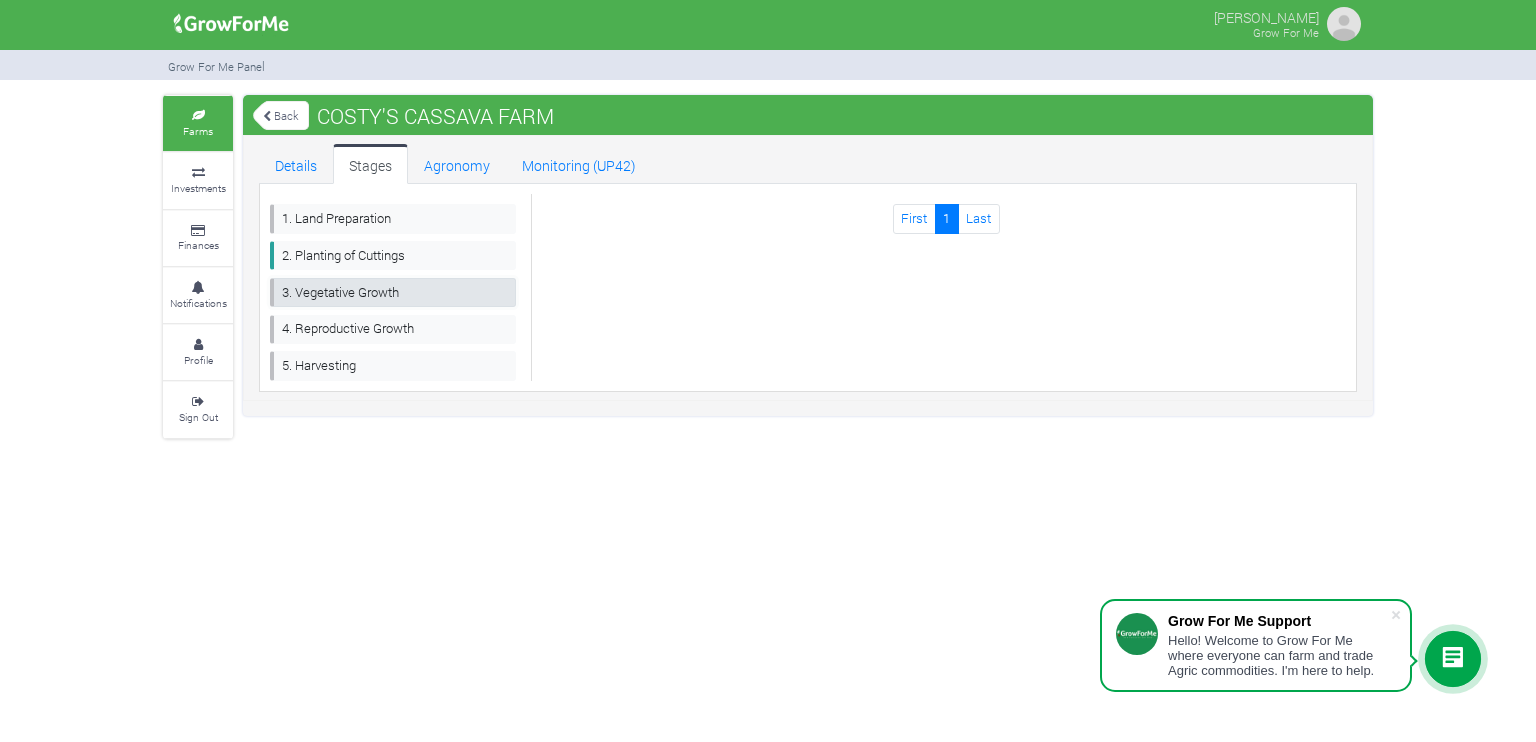click on "3. Vegetative Growth" at bounding box center [393, 292] 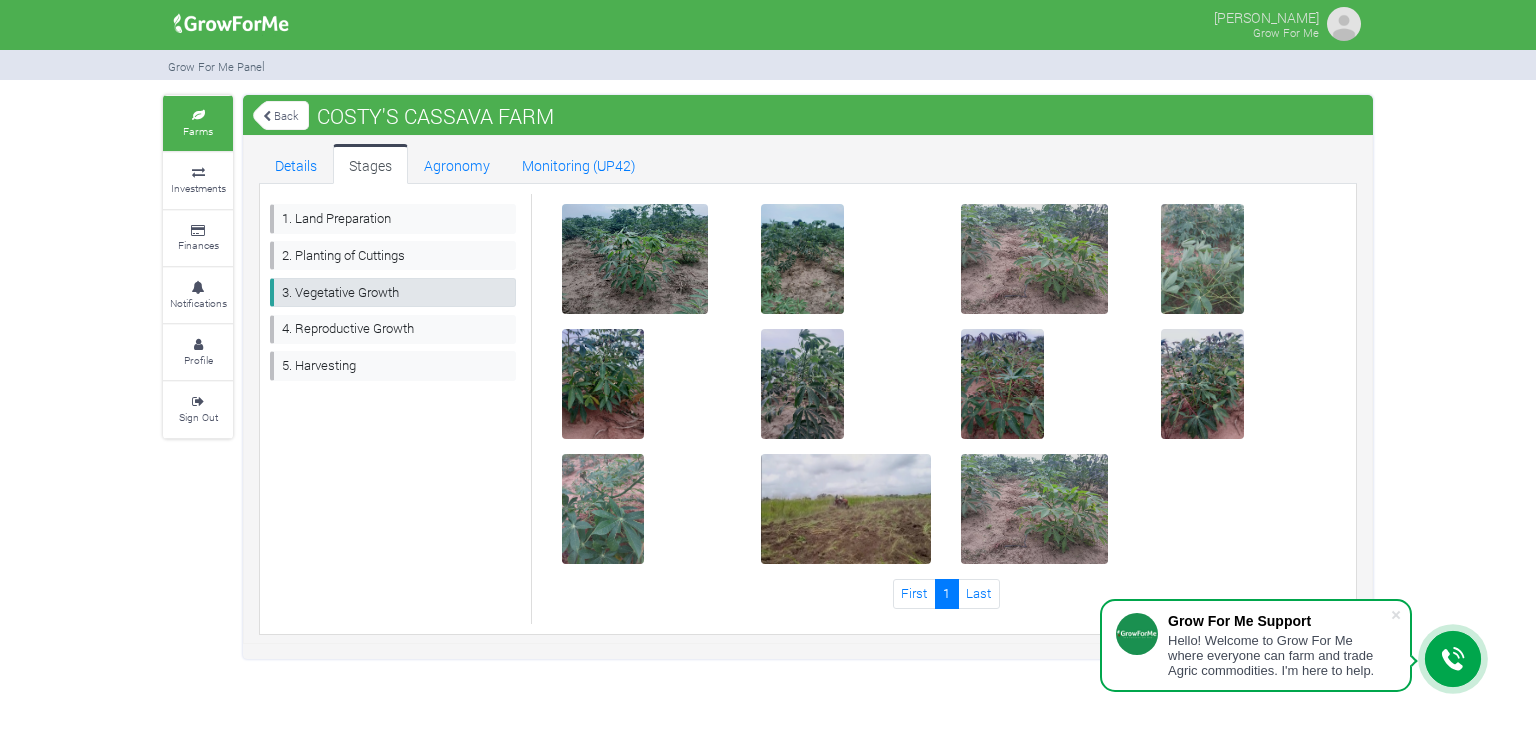 scroll, scrollTop: 0, scrollLeft: 0, axis: both 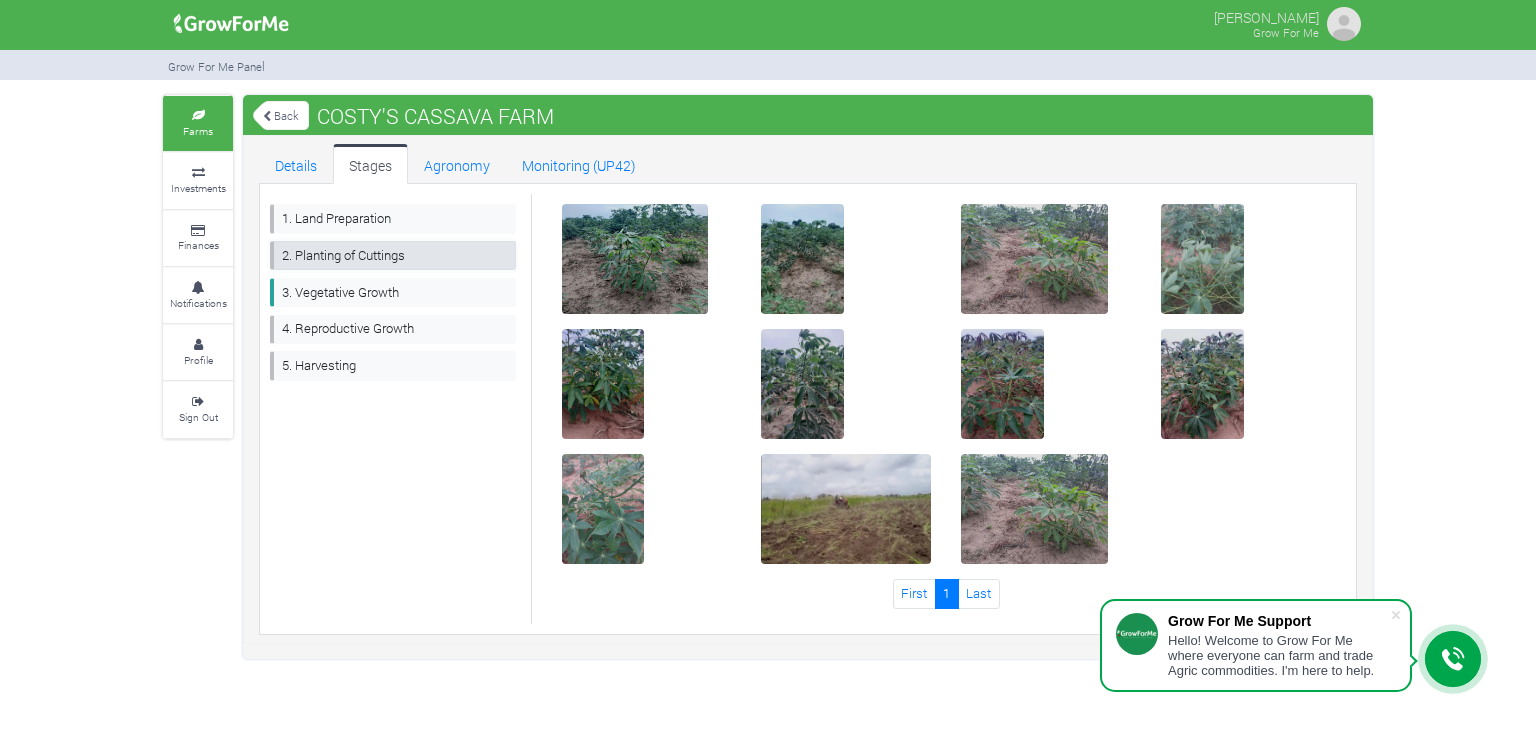 click on "2. Planting of Cuttings" at bounding box center [393, 255] 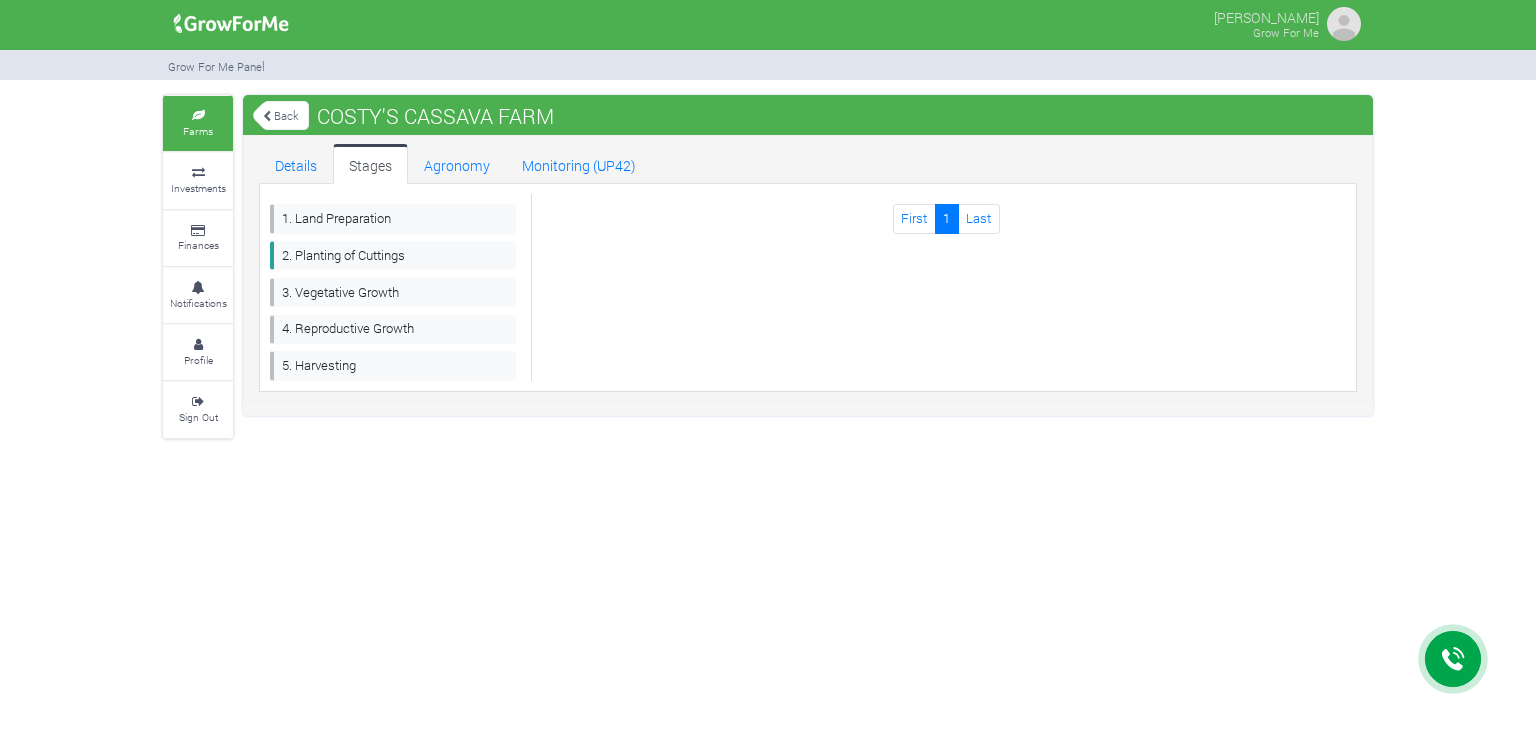 scroll, scrollTop: 0, scrollLeft: 0, axis: both 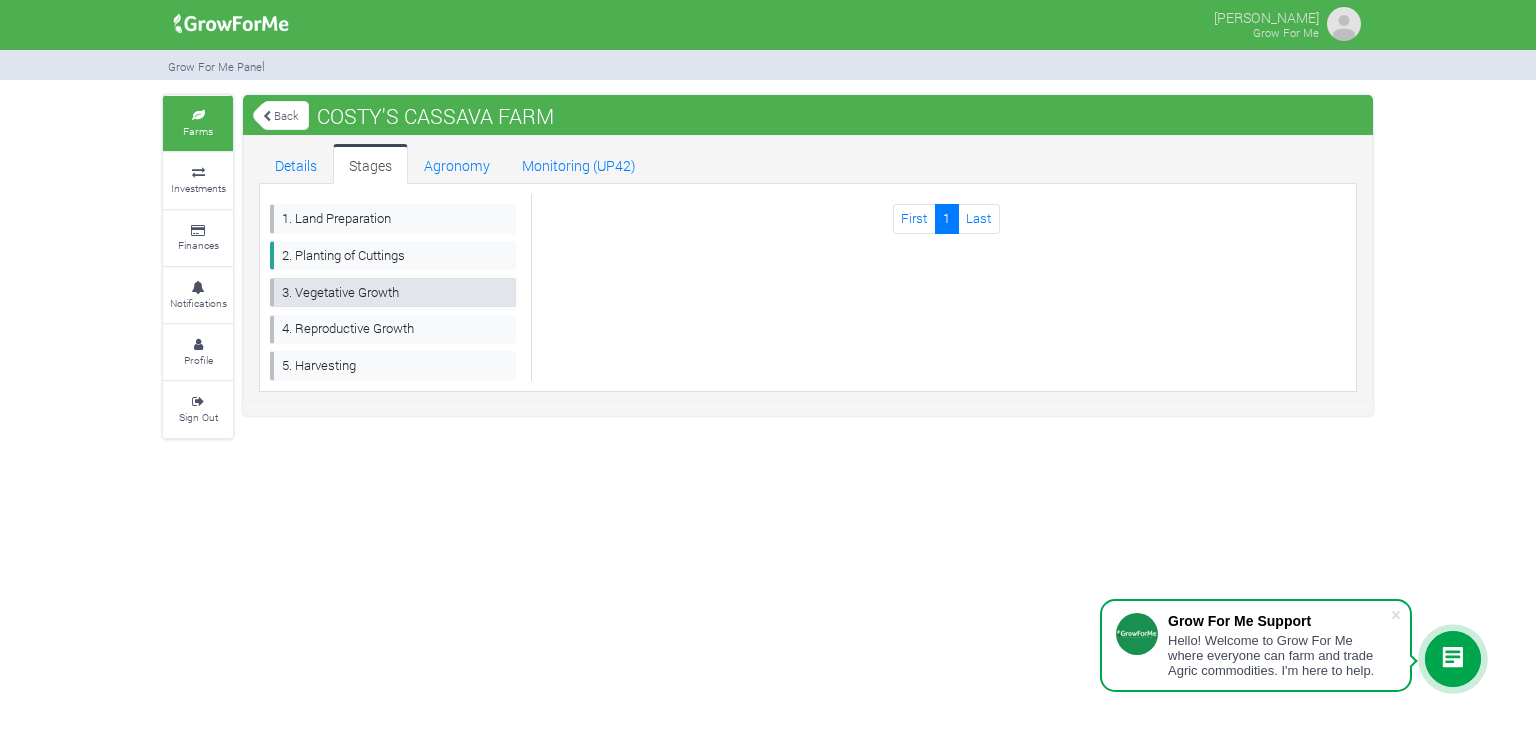 click on "3. Vegetative Growth" at bounding box center (393, 292) 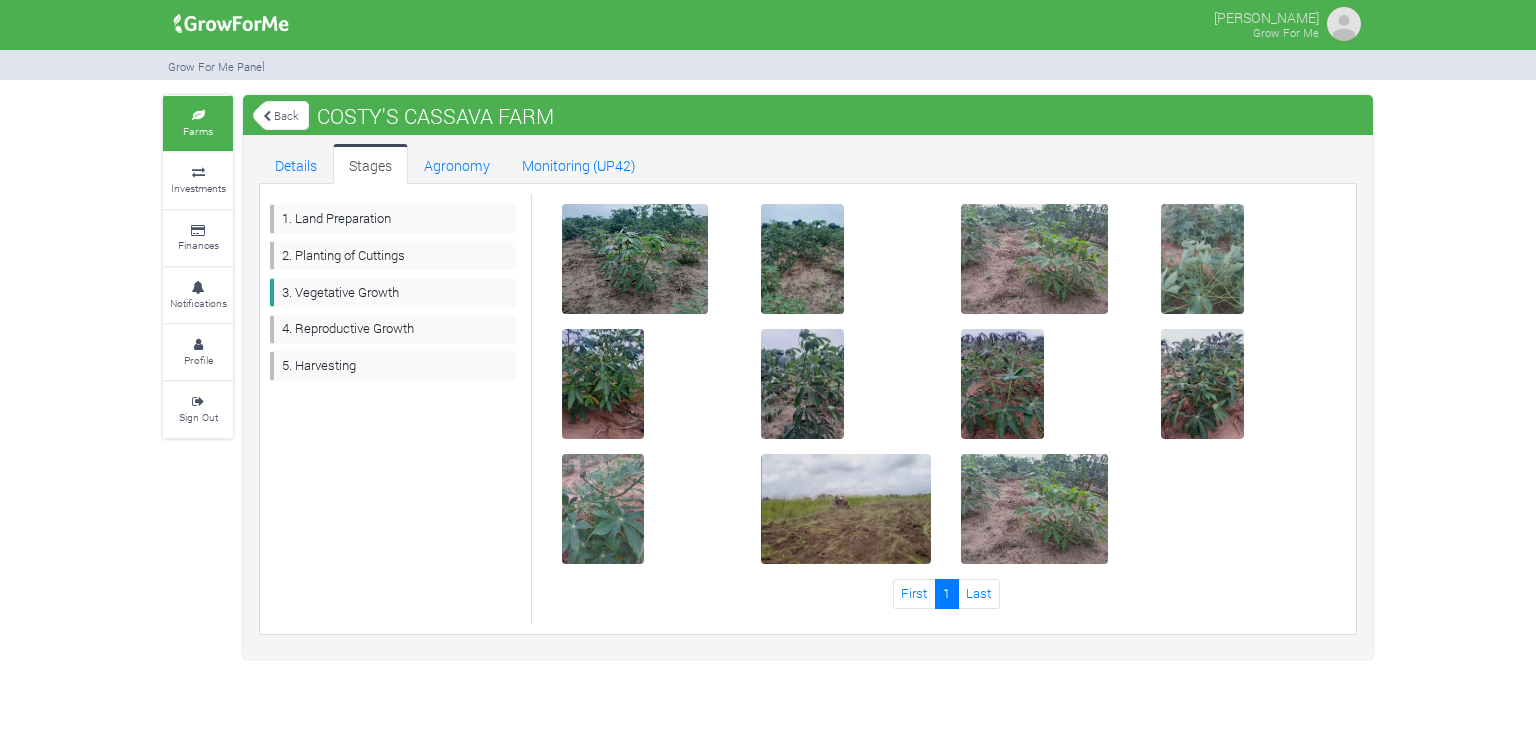 scroll, scrollTop: 0, scrollLeft: 0, axis: both 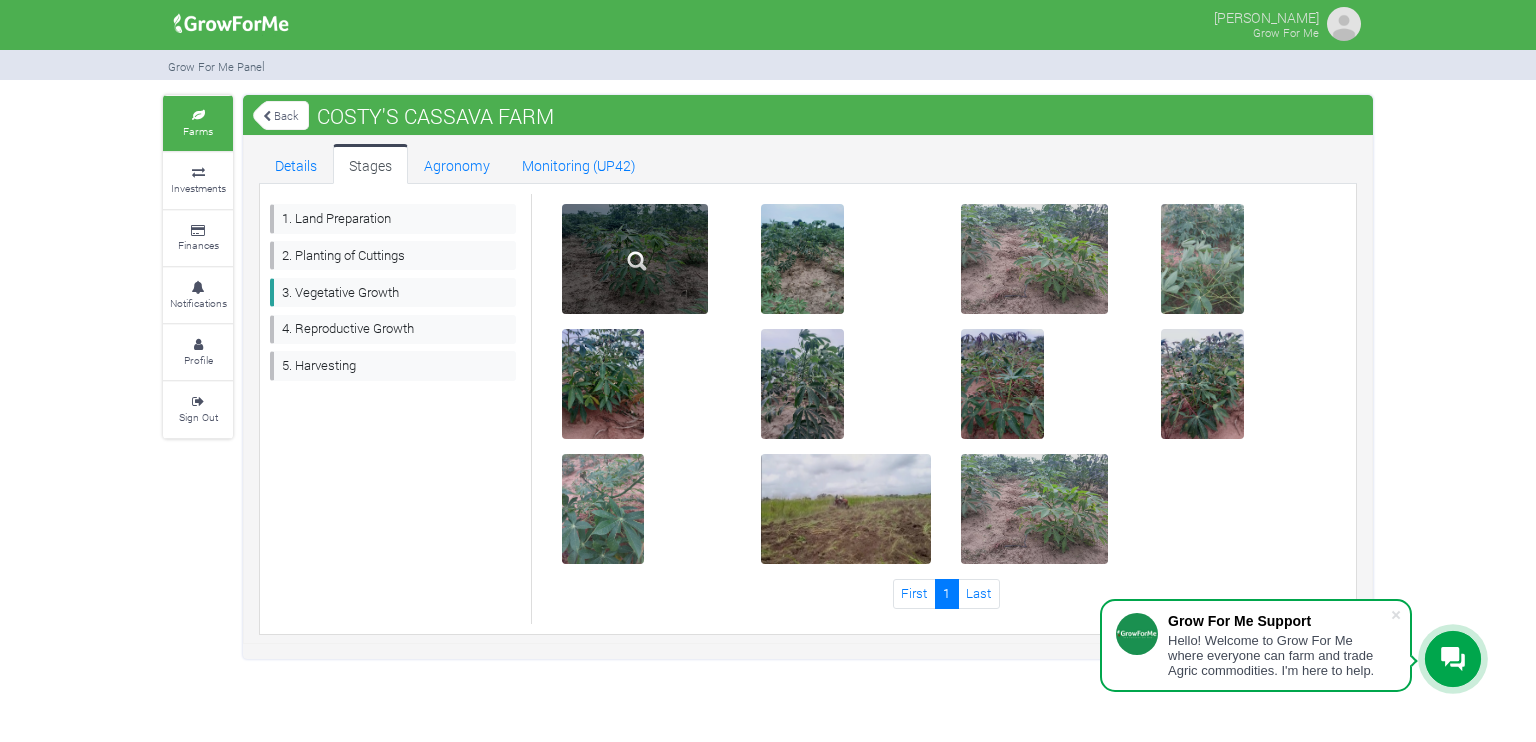 click at bounding box center (637, 261) 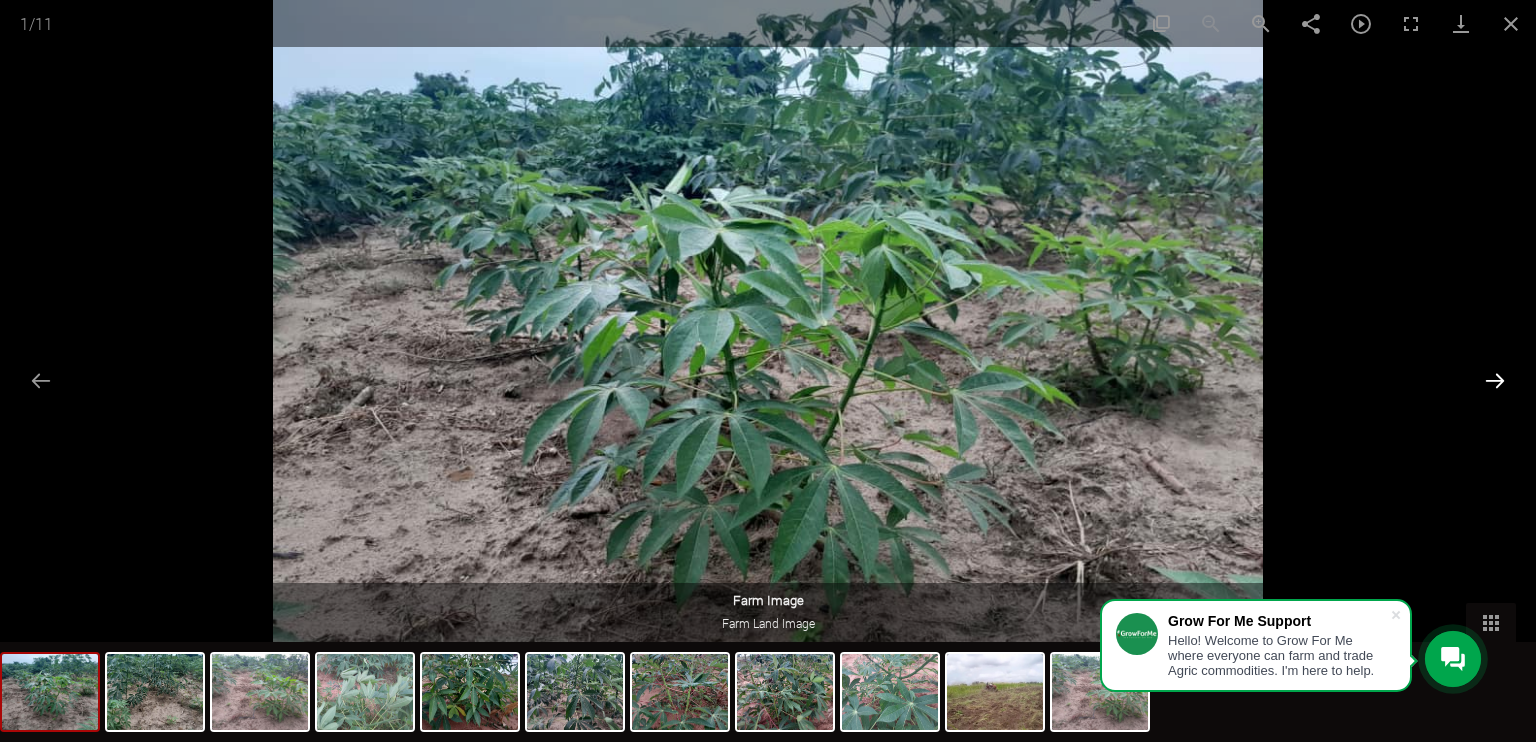 click at bounding box center [1495, 380] 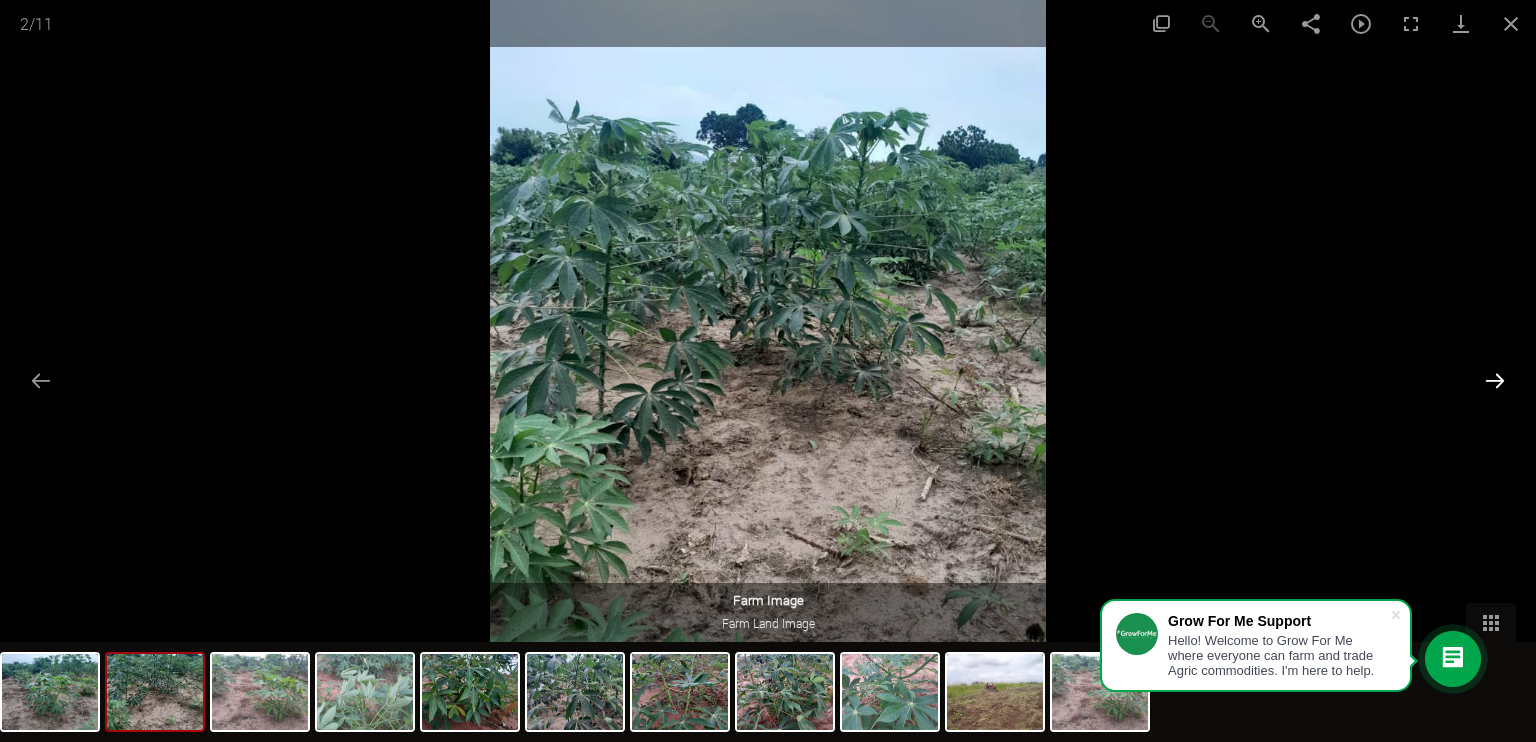 click at bounding box center [1495, 380] 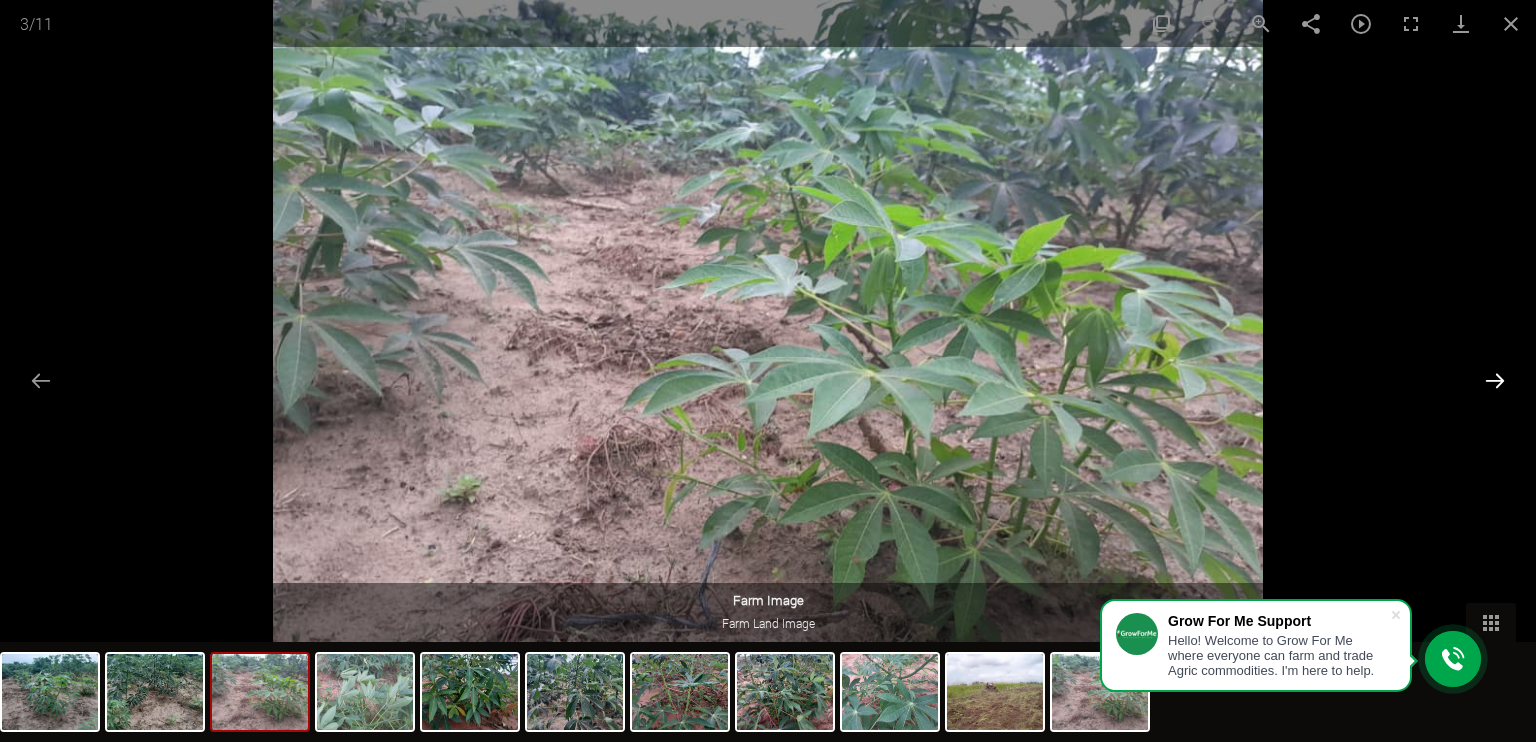 click at bounding box center [1495, 380] 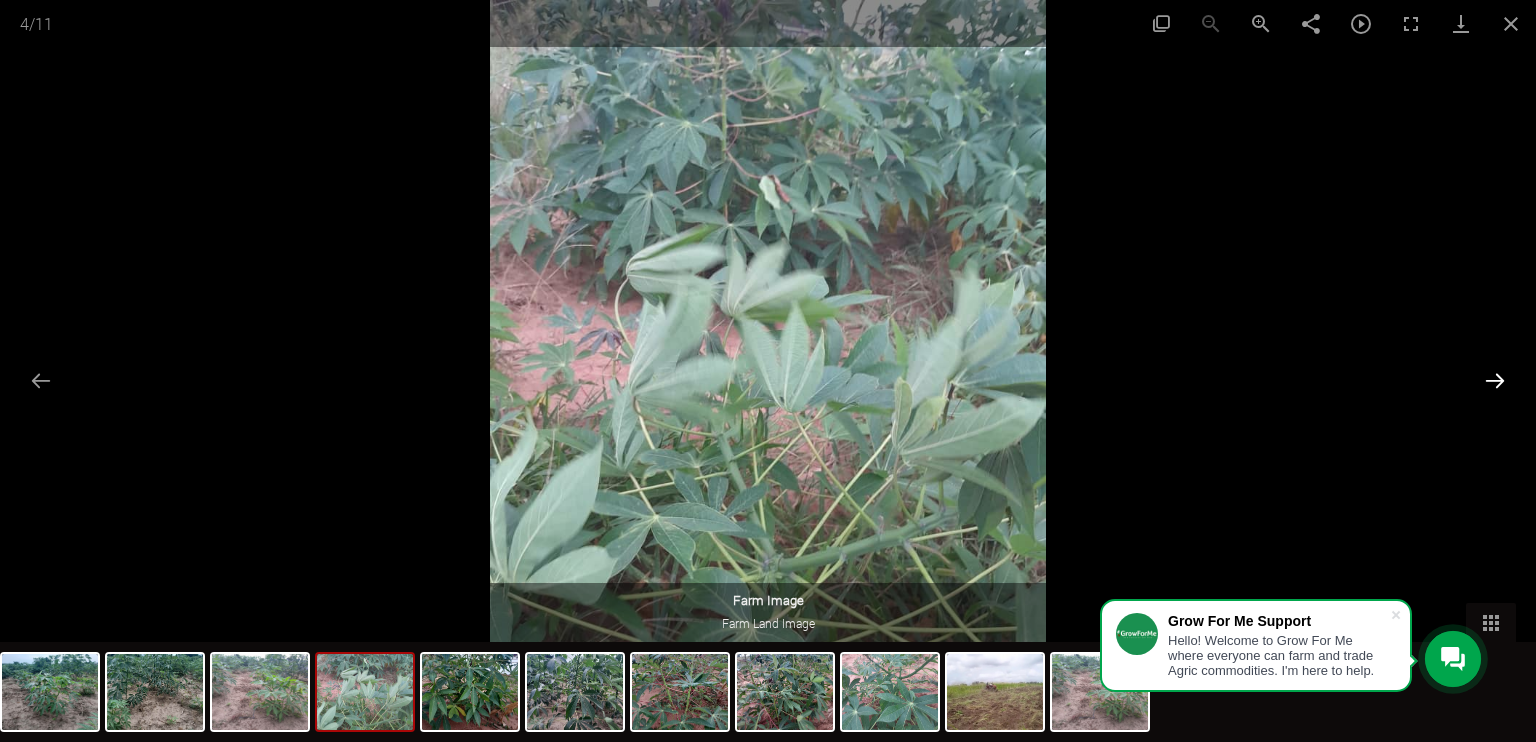 click at bounding box center [1495, 380] 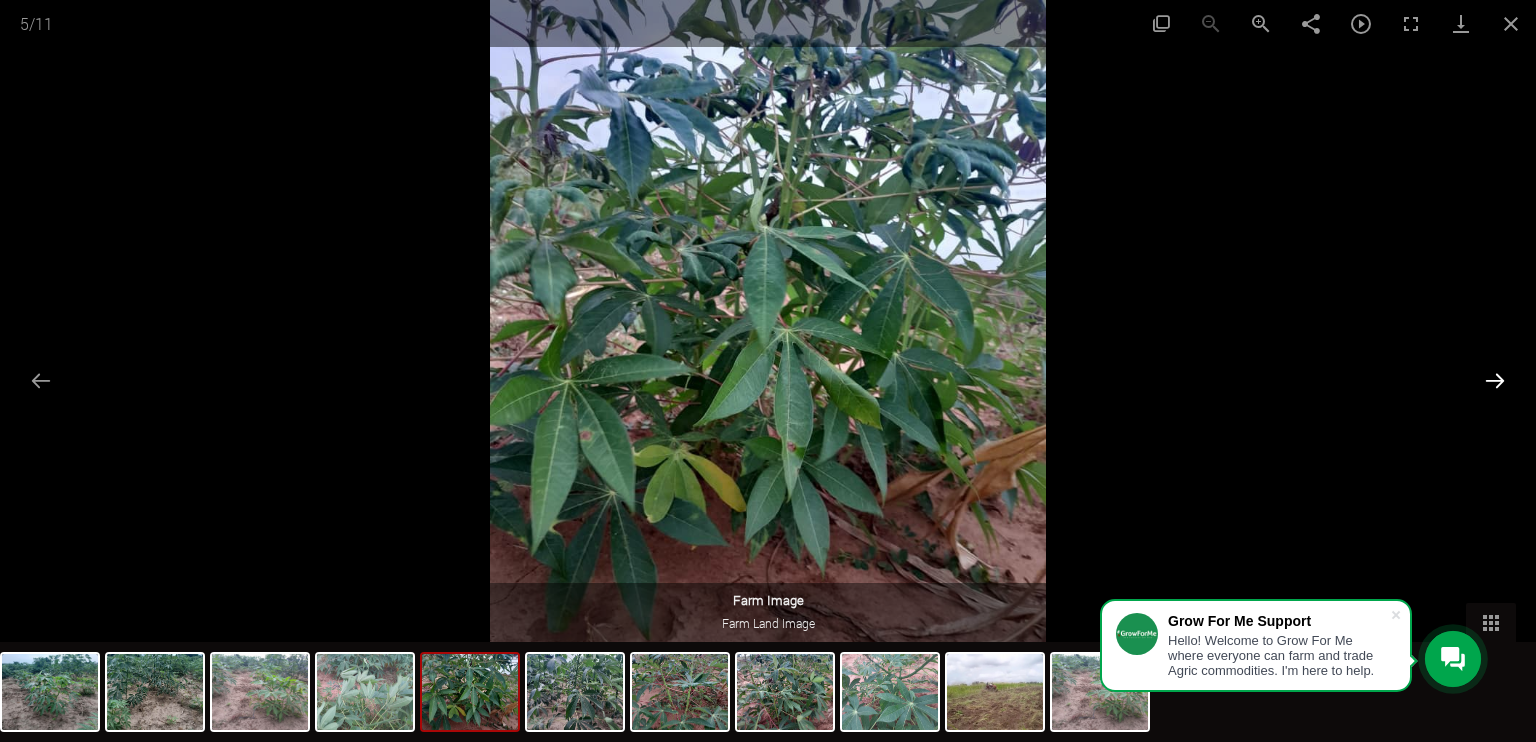 click at bounding box center [1495, 380] 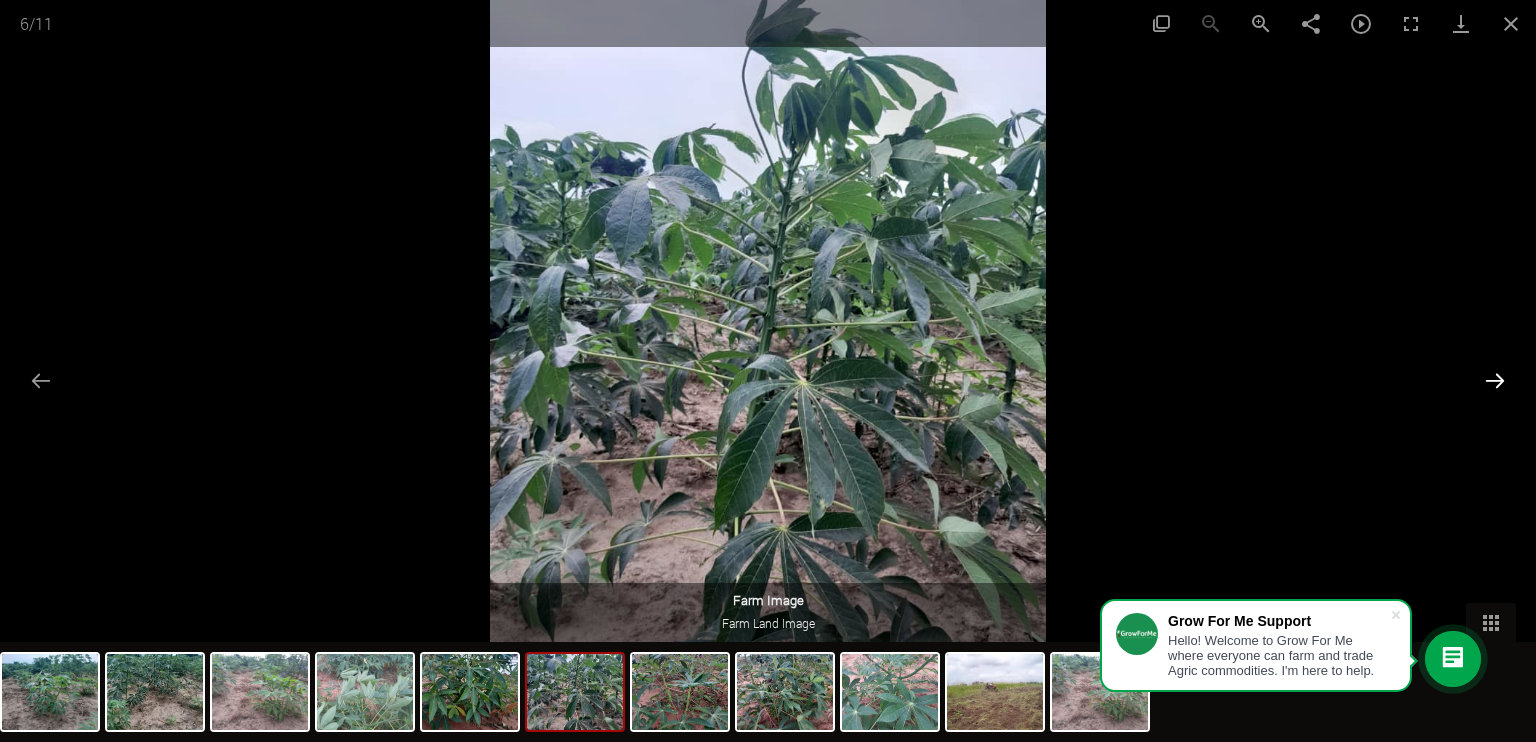 click at bounding box center [1495, 380] 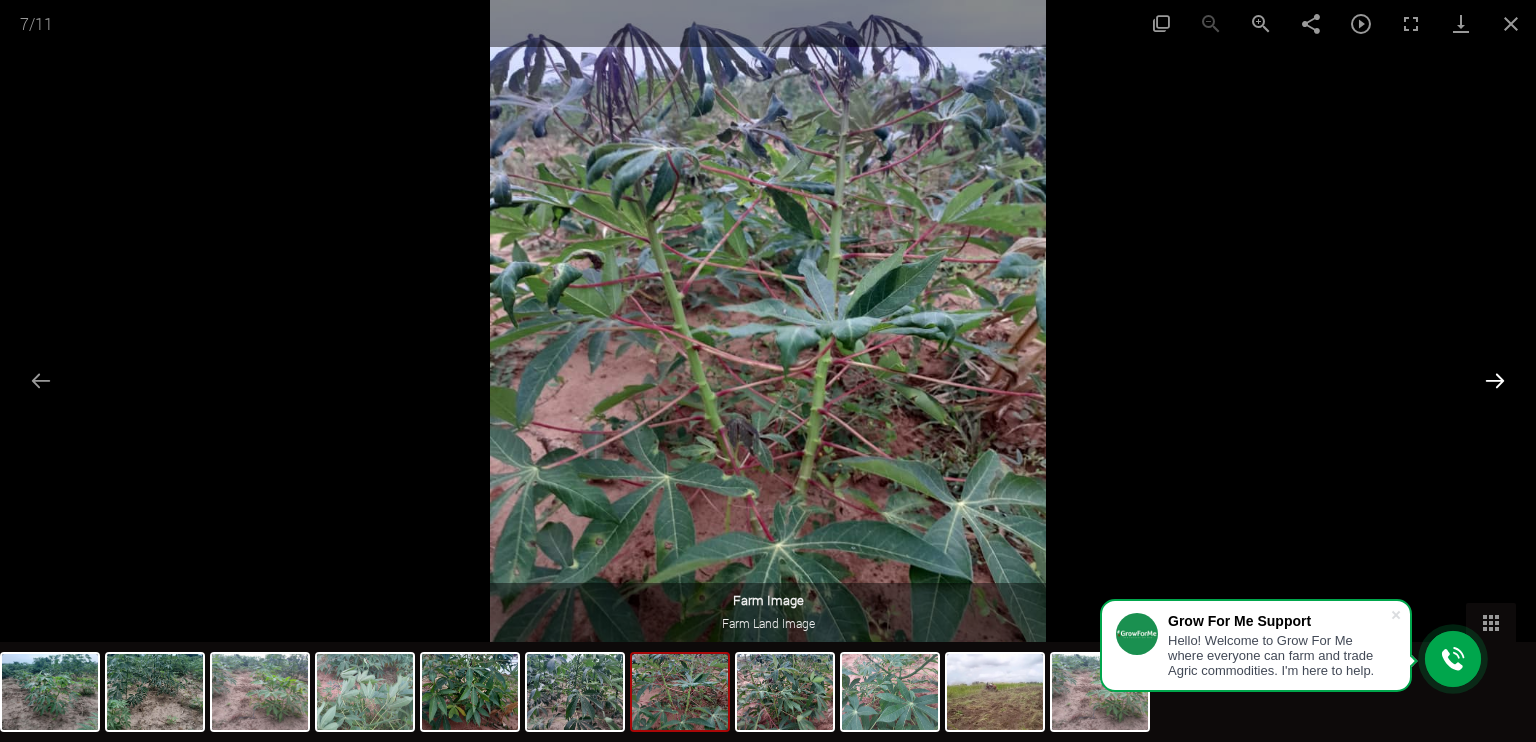 click at bounding box center (1495, 380) 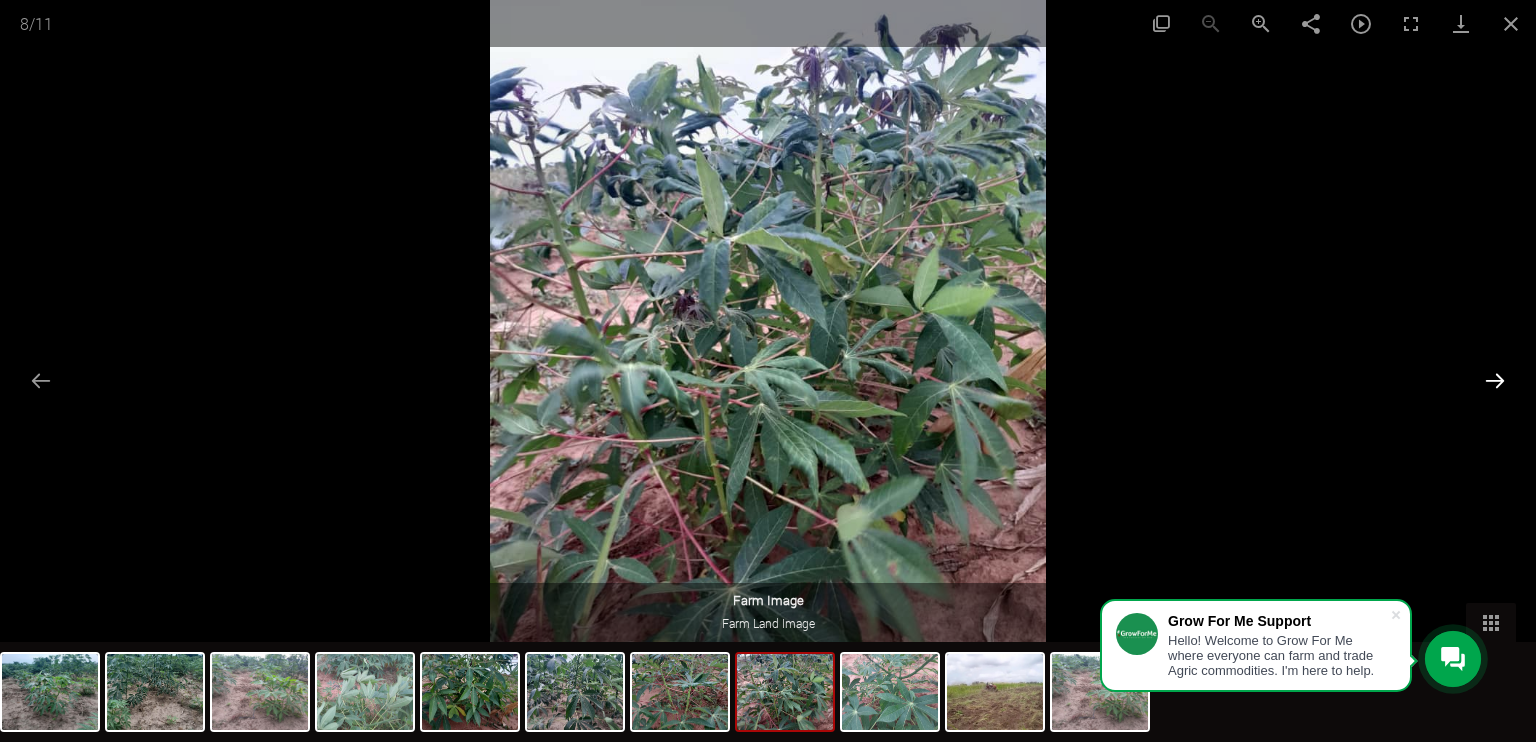 click at bounding box center (1495, 380) 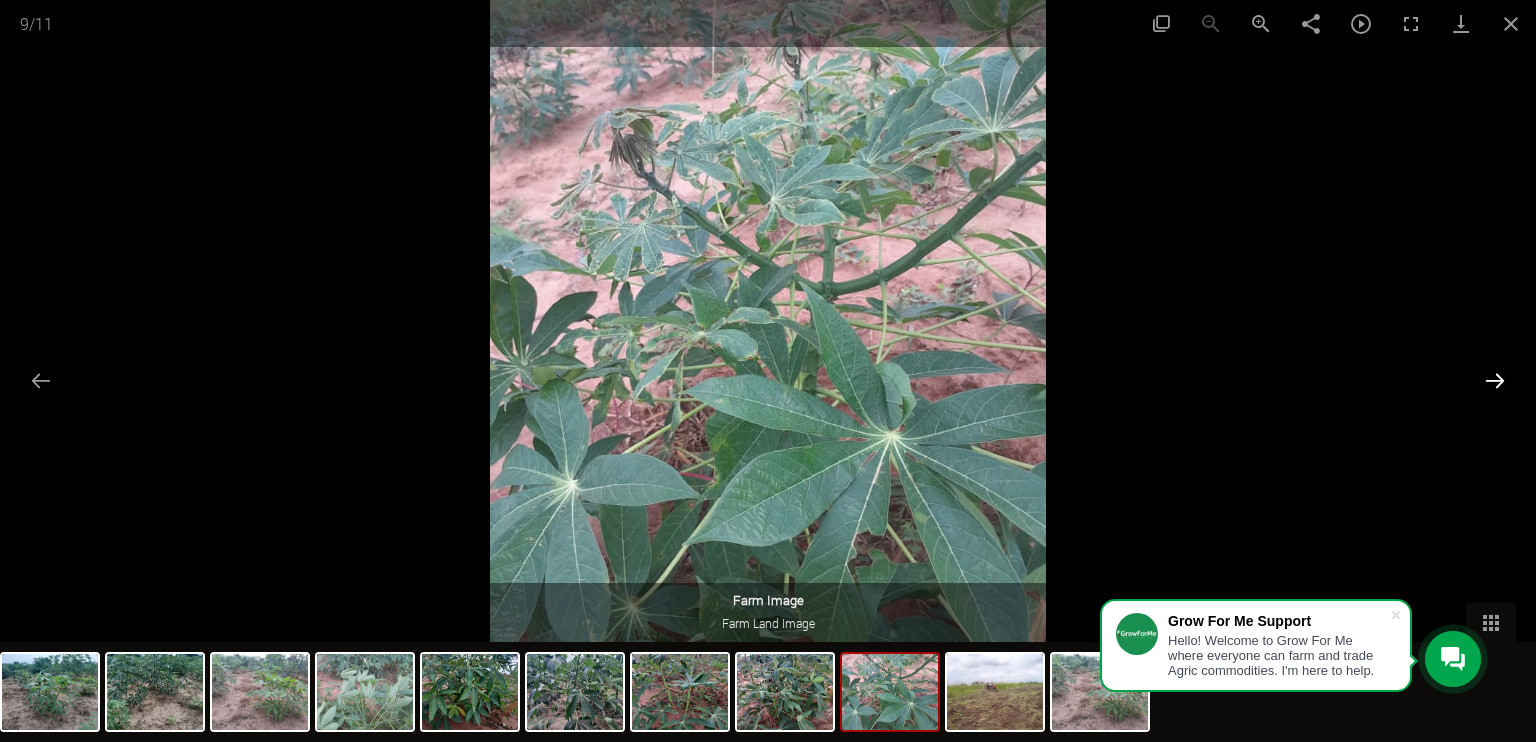 click at bounding box center (1495, 380) 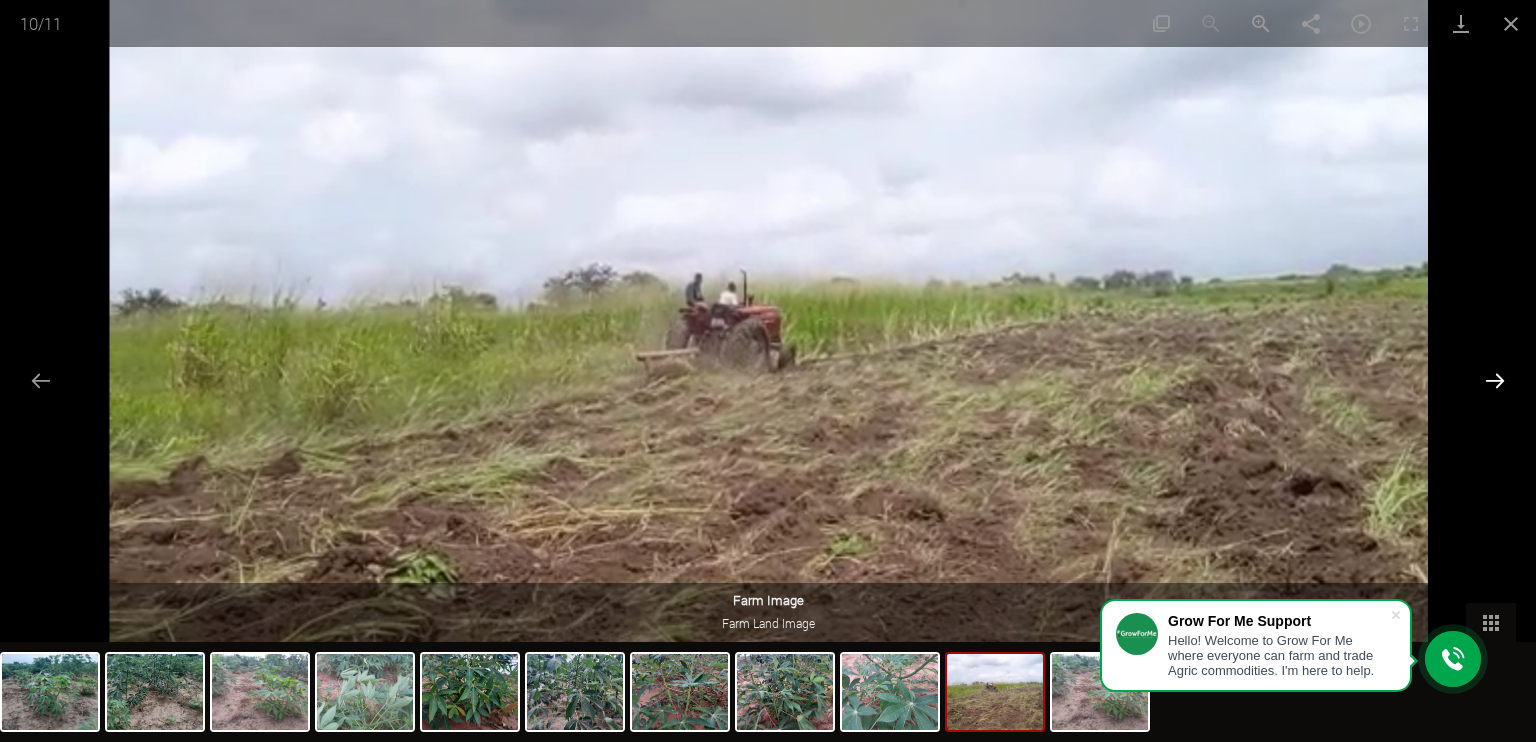 click at bounding box center [1495, 380] 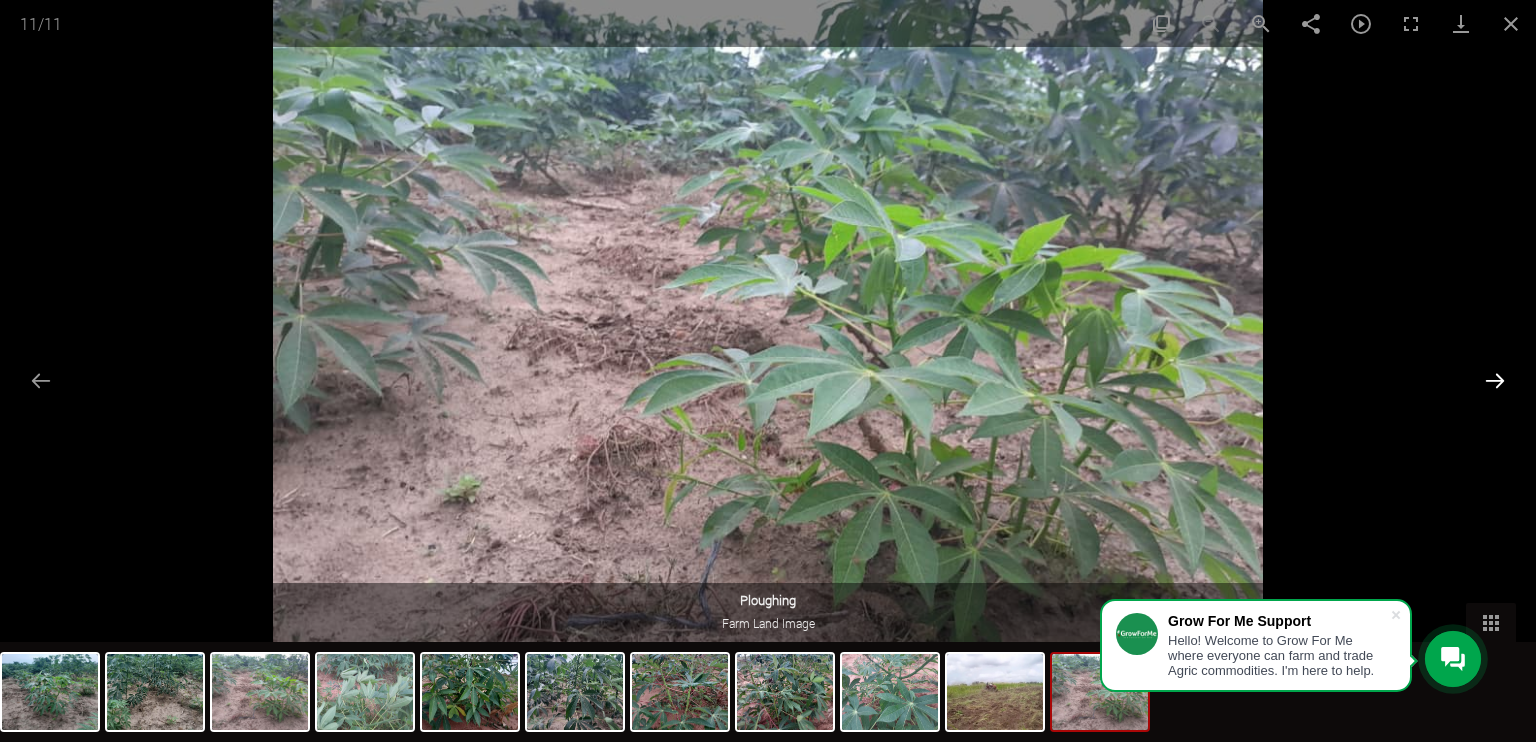 click at bounding box center [1495, 380] 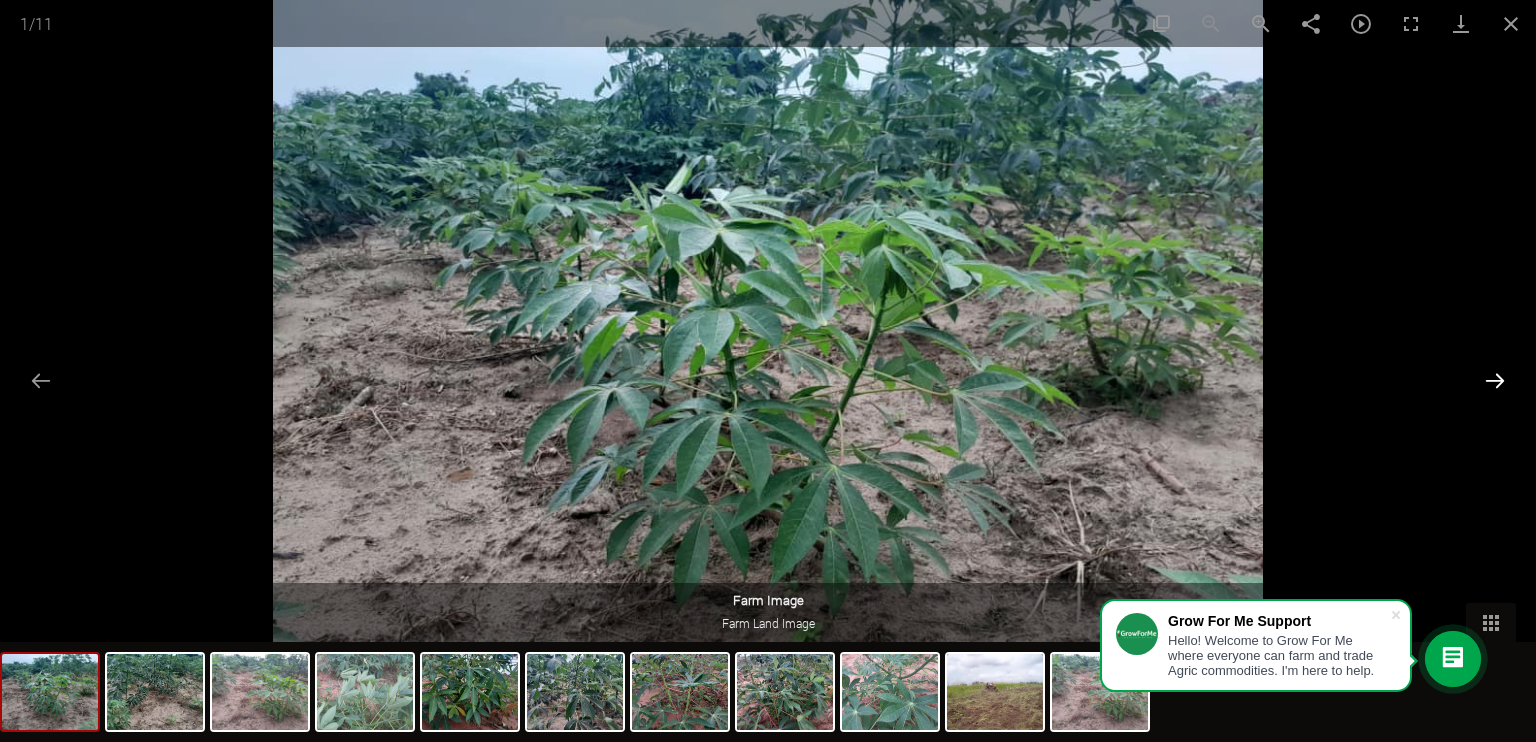 click at bounding box center (1495, 380) 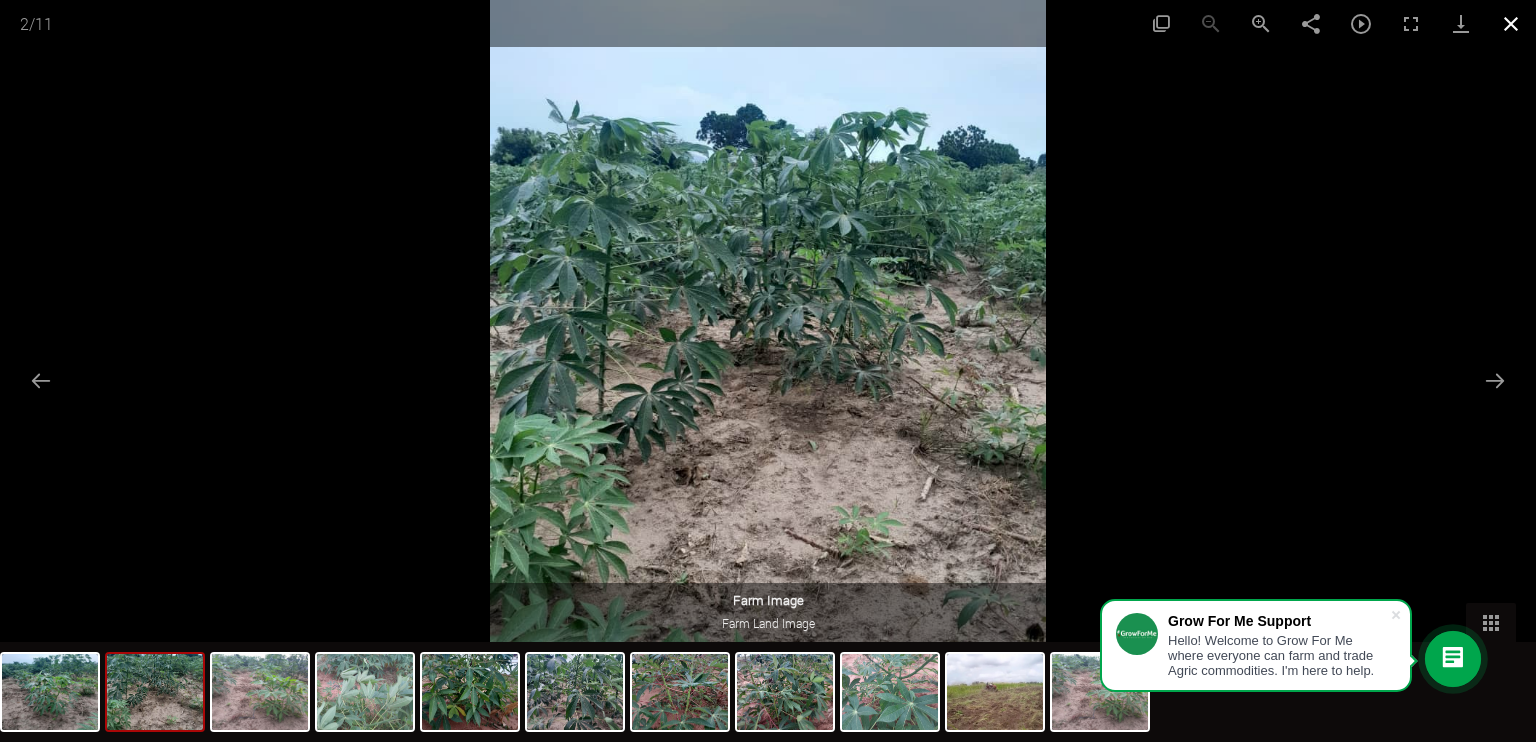 click at bounding box center (1511, 23) 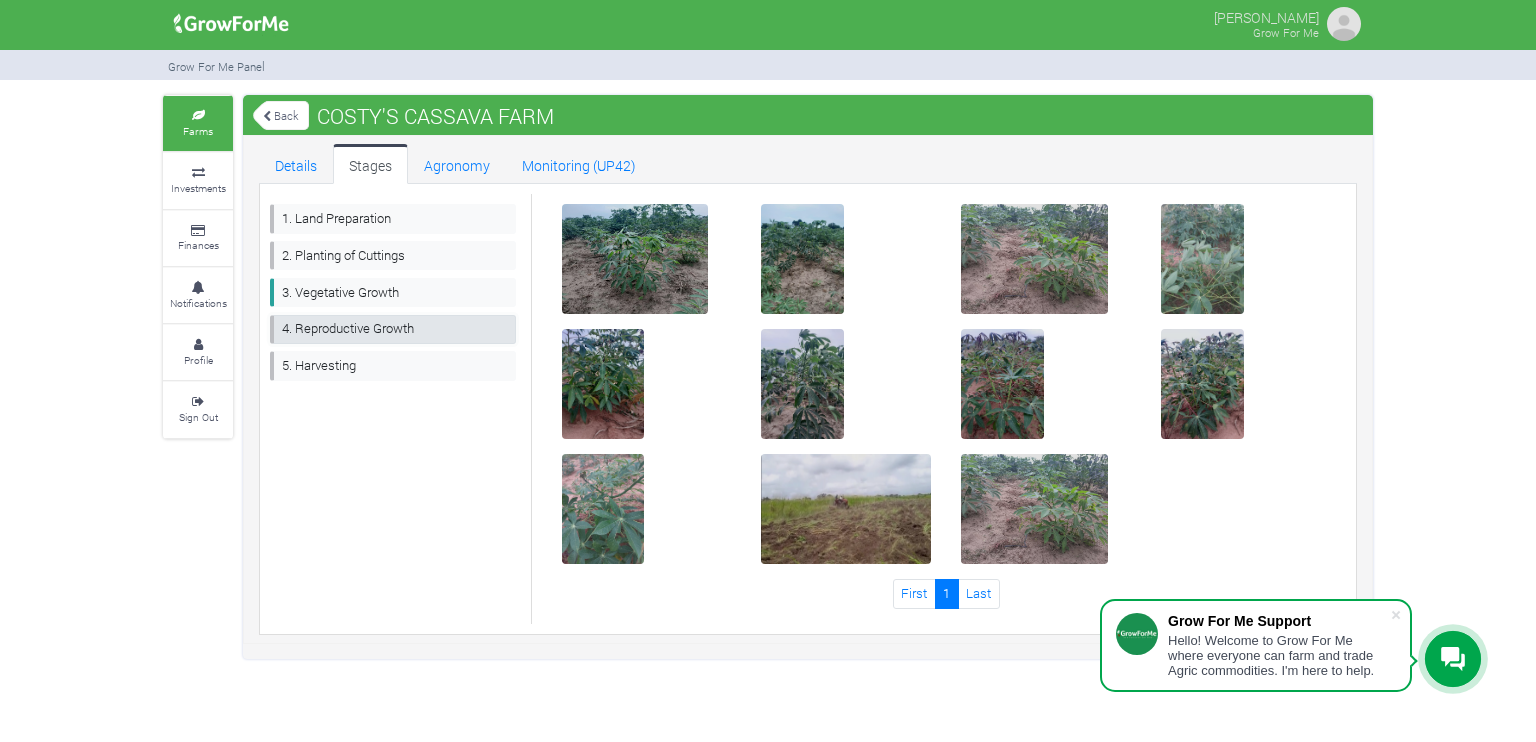 click on "4. Reproductive Growth" at bounding box center (393, 329) 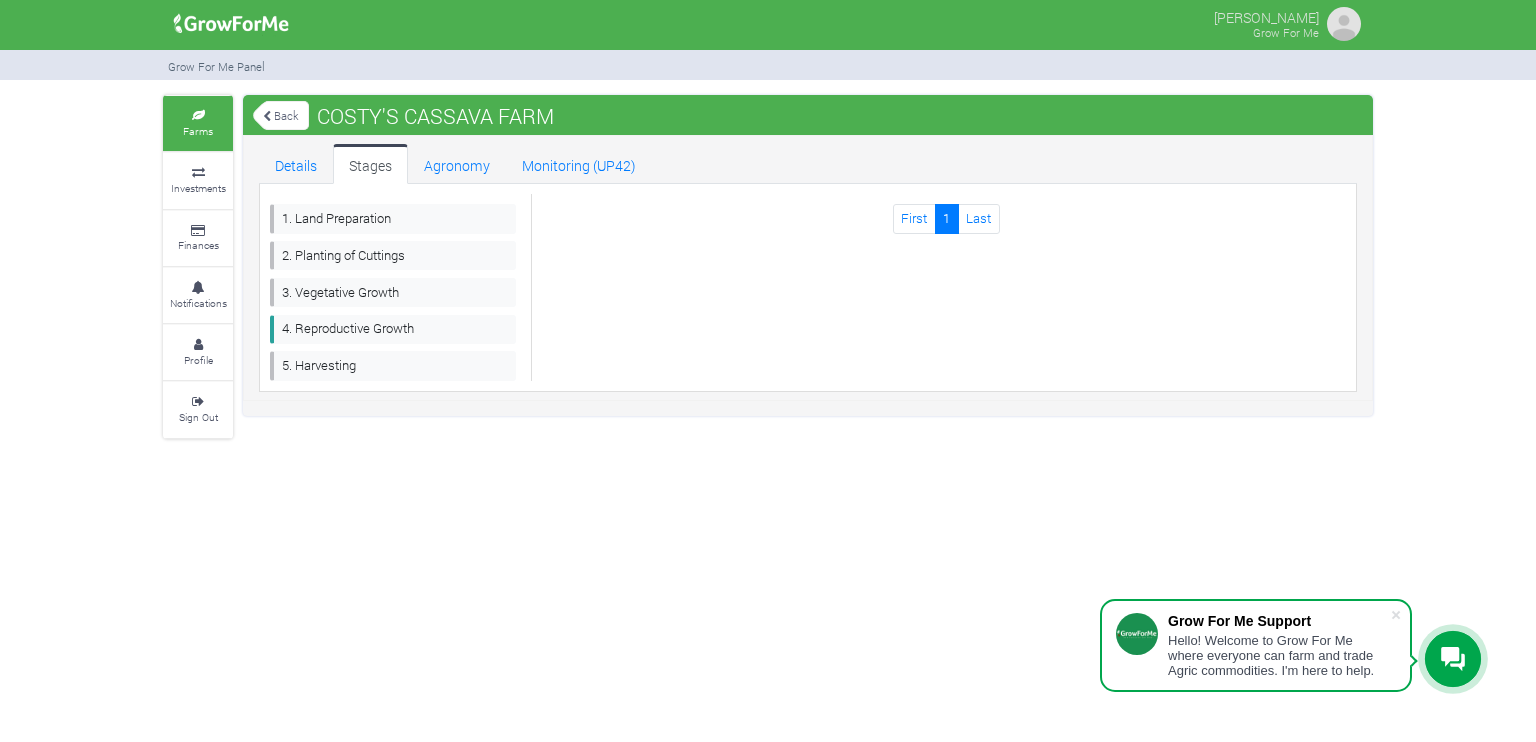 scroll, scrollTop: 0, scrollLeft: 0, axis: both 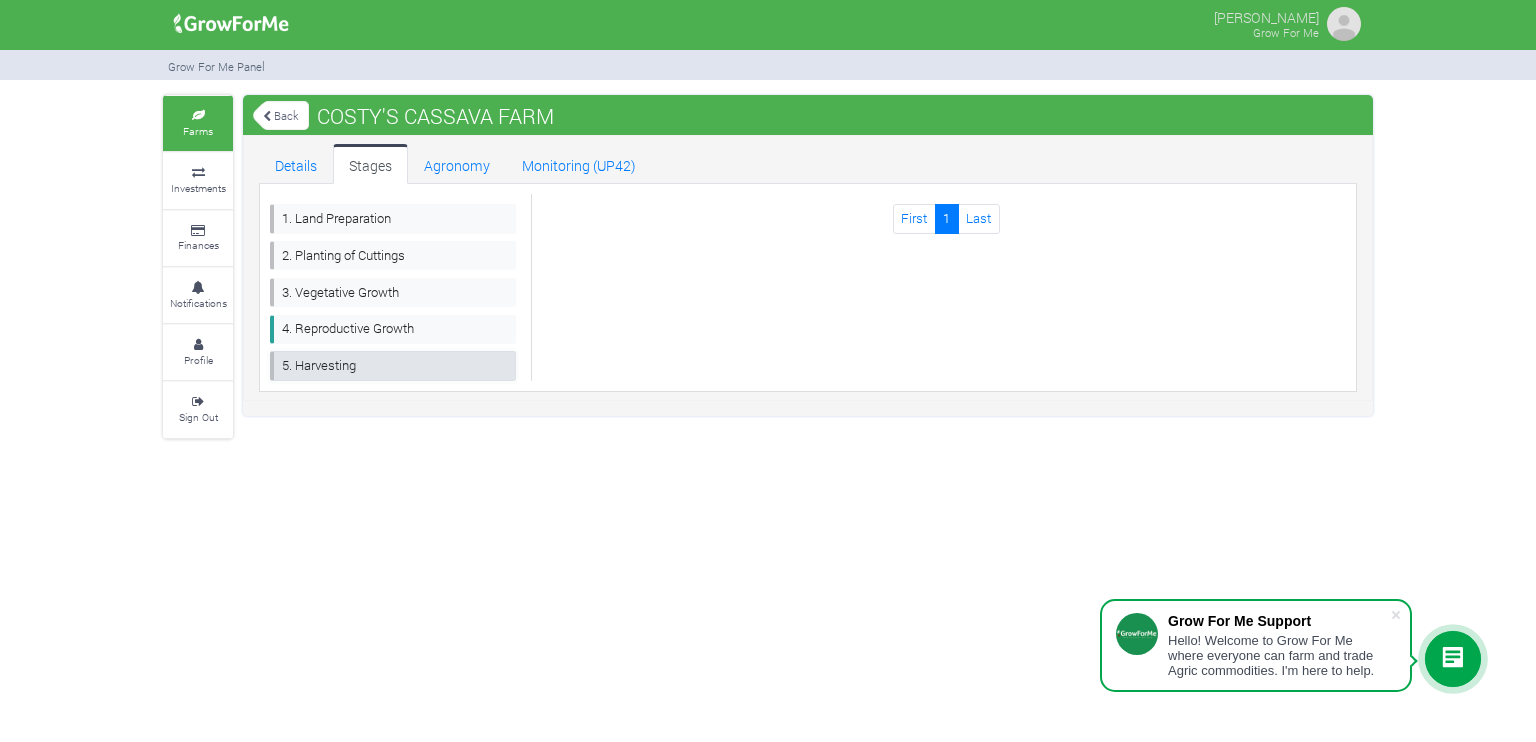 click on "5. Harvesting" at bounding box center (393, 365) 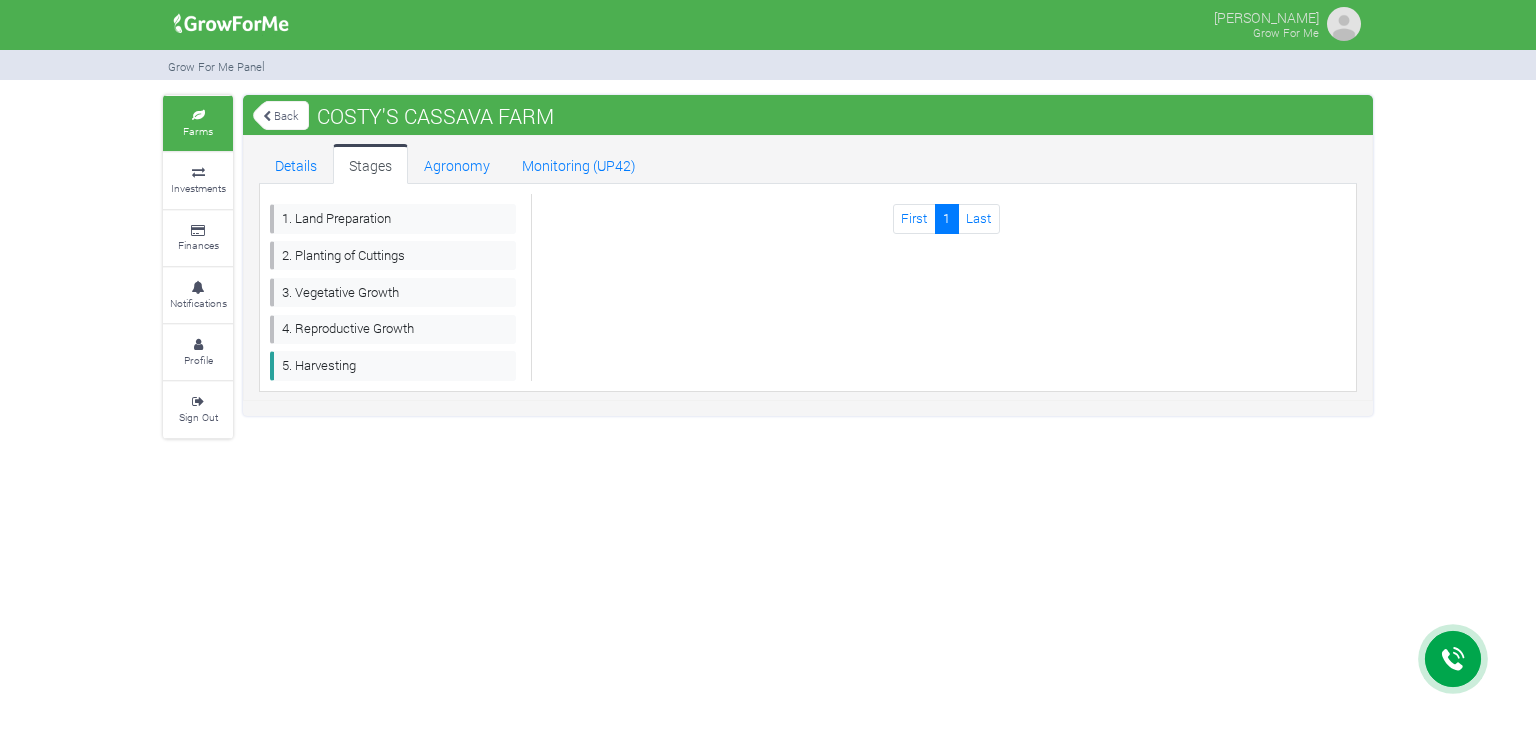 scroll, scrollTop: 0, scrollLeft: 0, axis: both 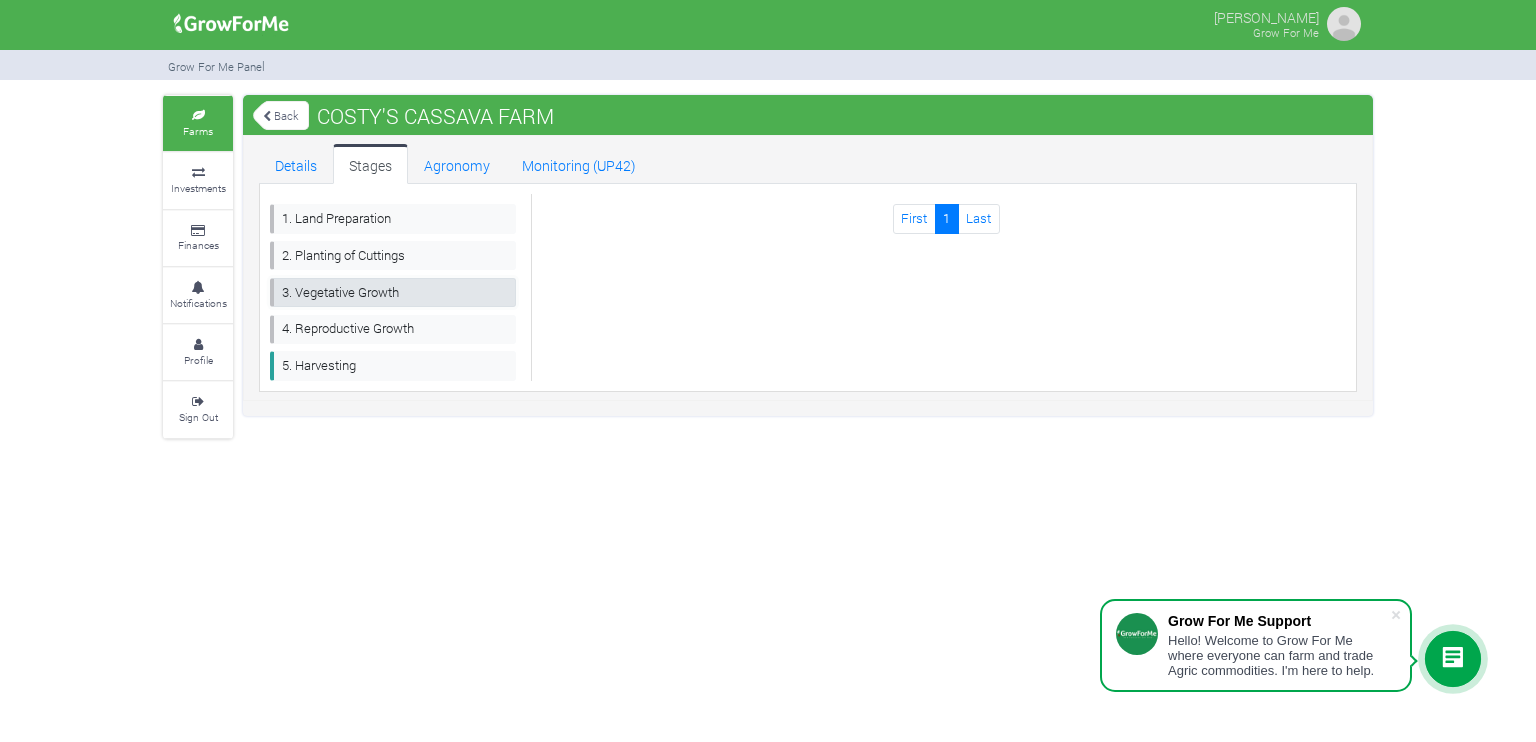 click on "3. Vegetative Growth" at bounding box center [393, 292] 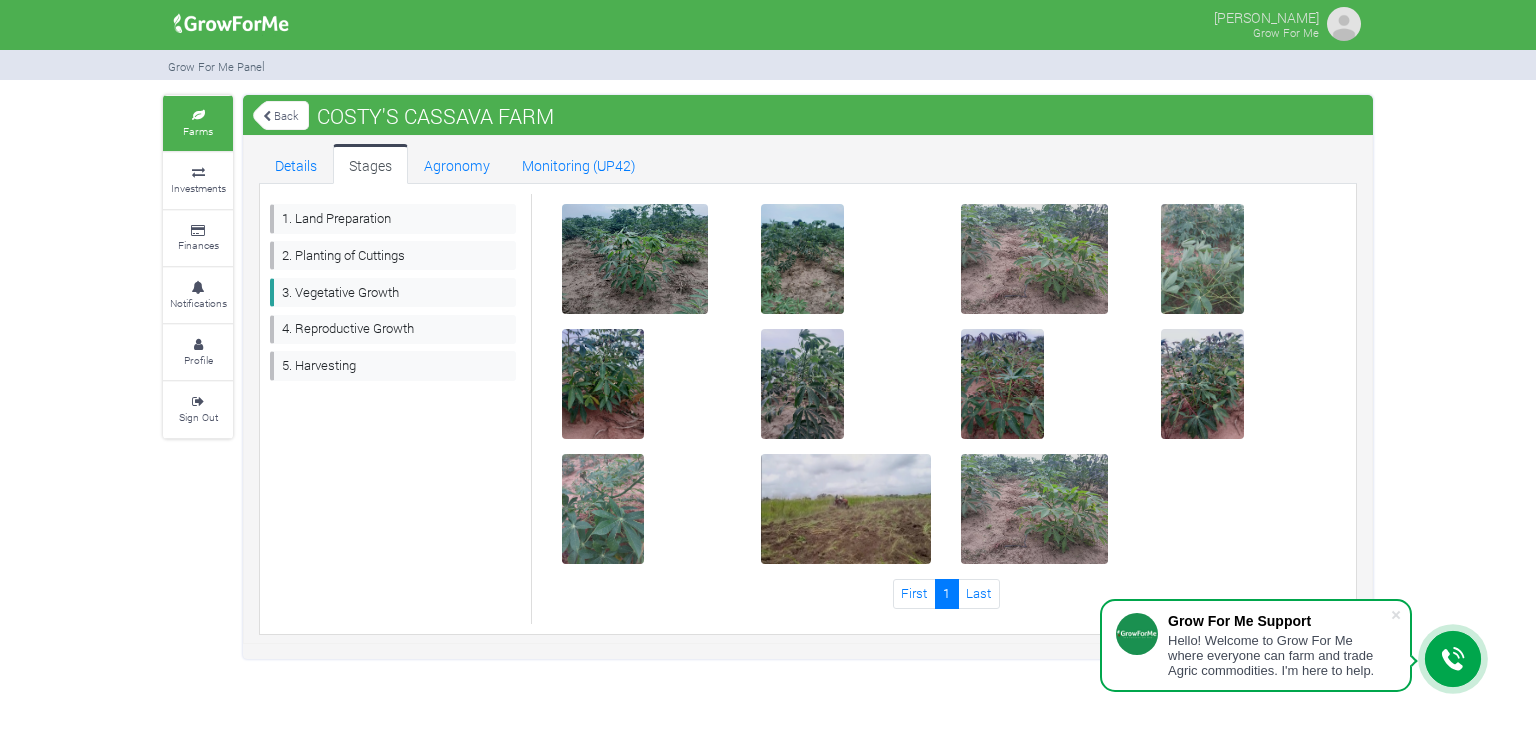 scroll, scrollTop: 0, scrollLeft: 0, axis: both 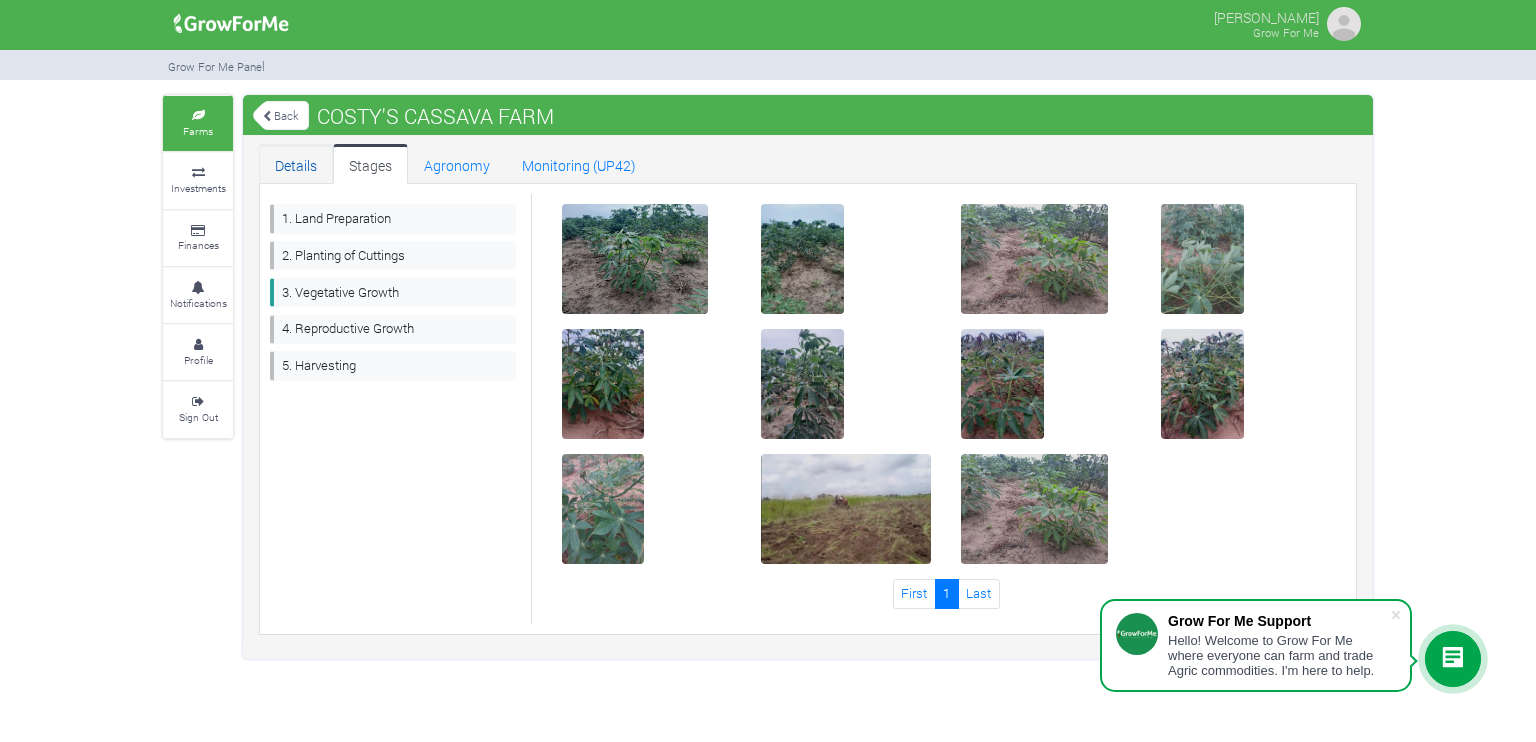 click on "Details" at bounding box center (296, 164) 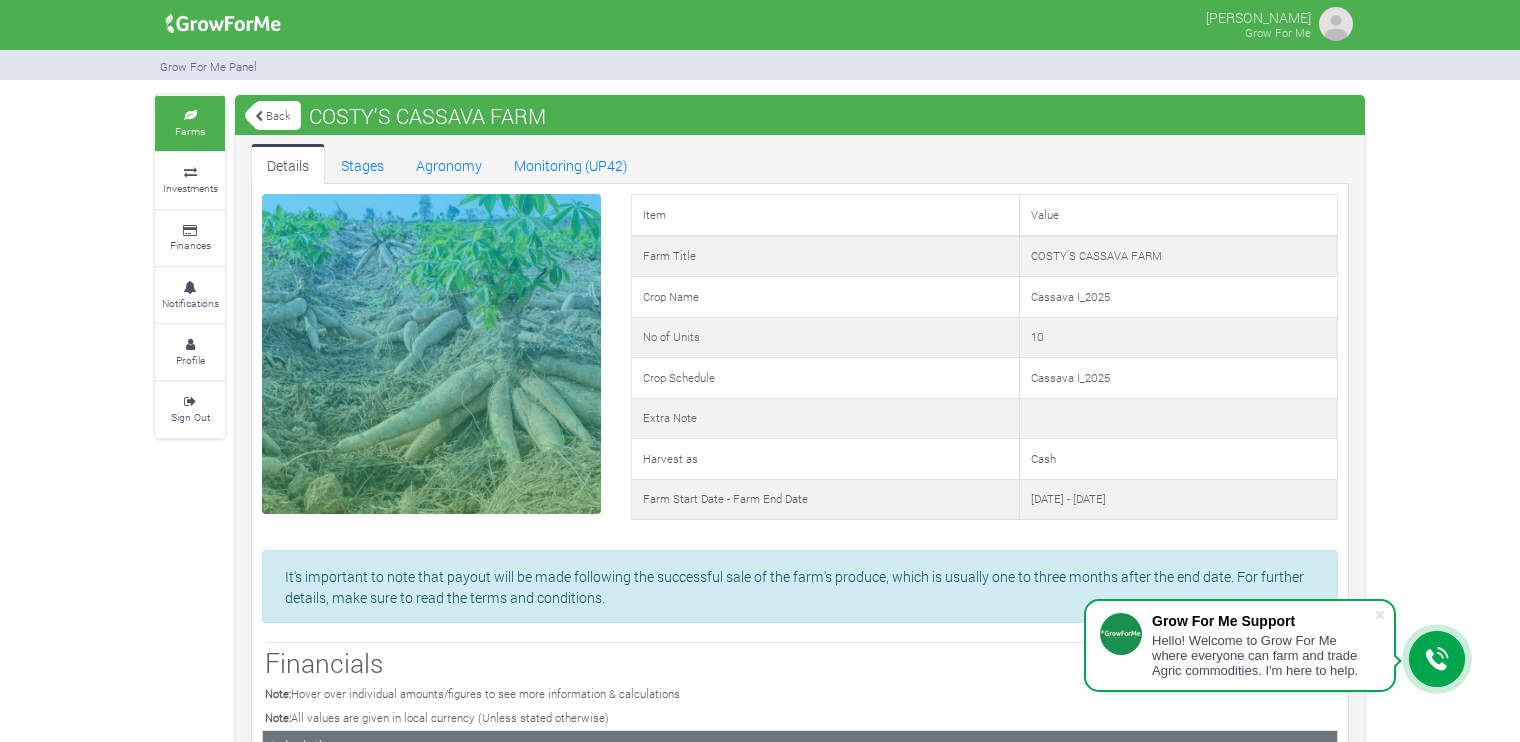 scroll, scrollTop: 0, scrollLeft: 0, axis: both 